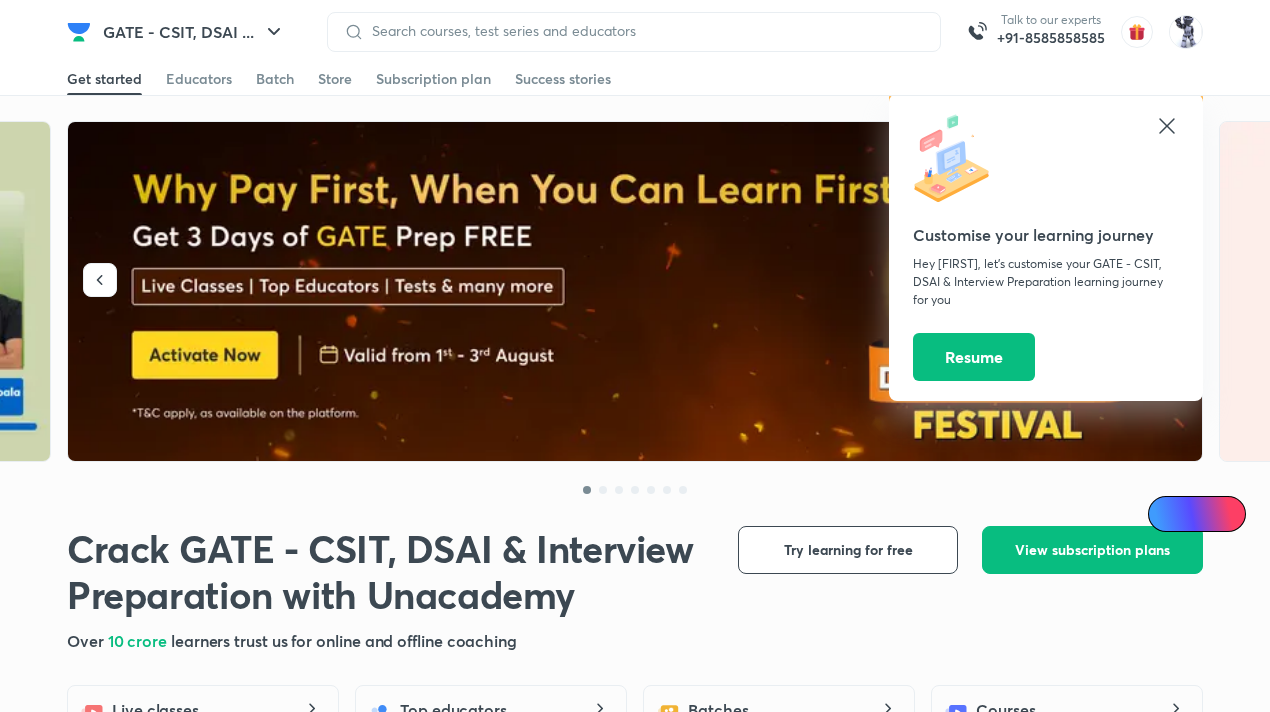 scroll, scrollTop: 0, scrollLeft: 0, axis: both 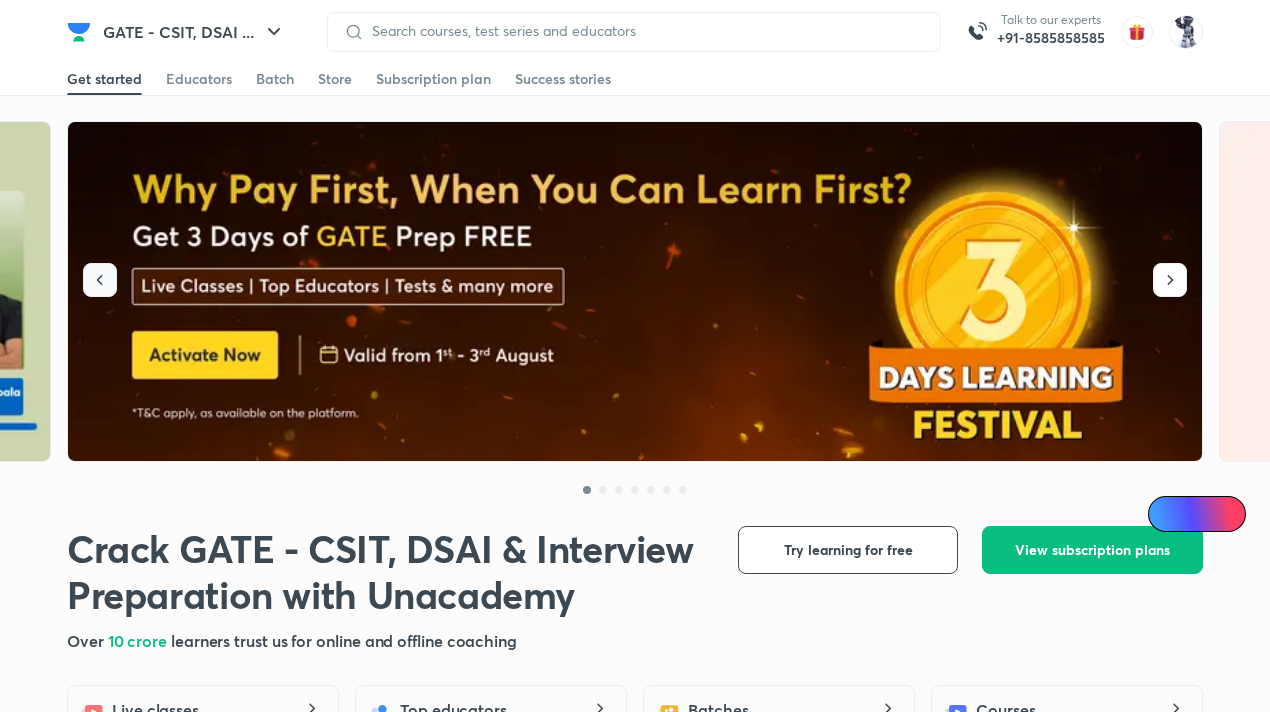 click 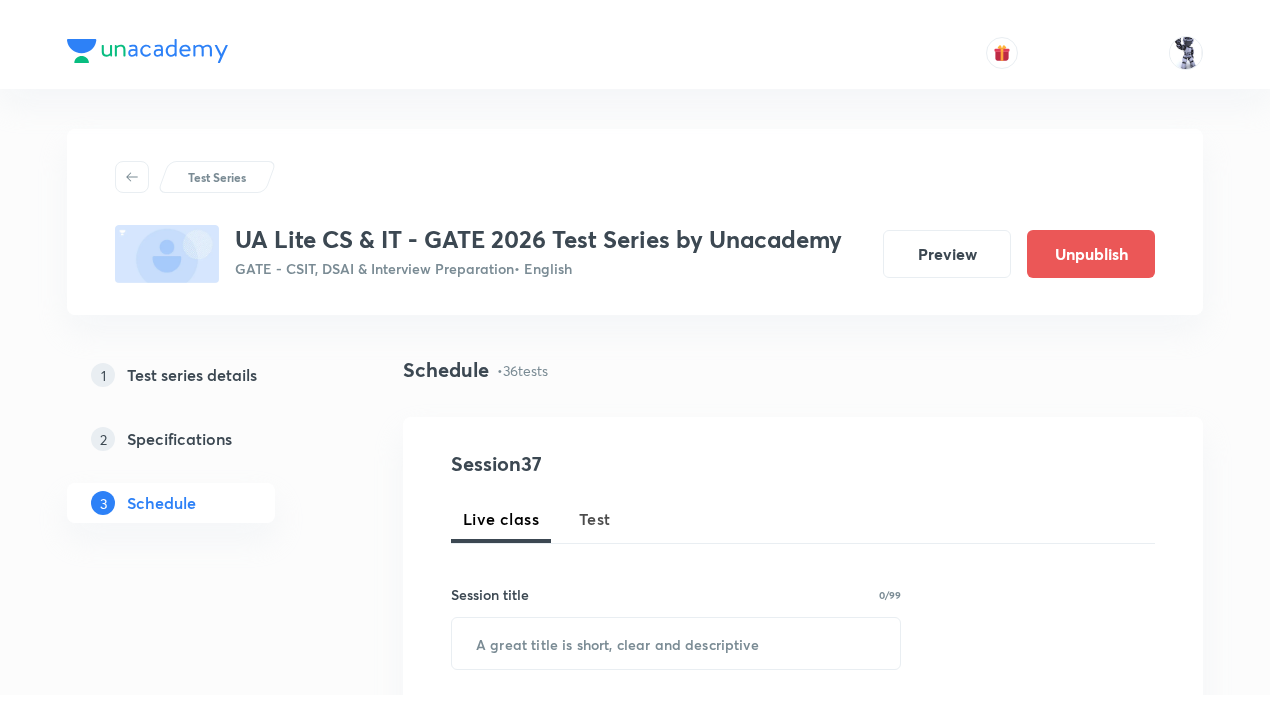 scroll, scrollTop: 0, scrollLeft: 0, axis: both 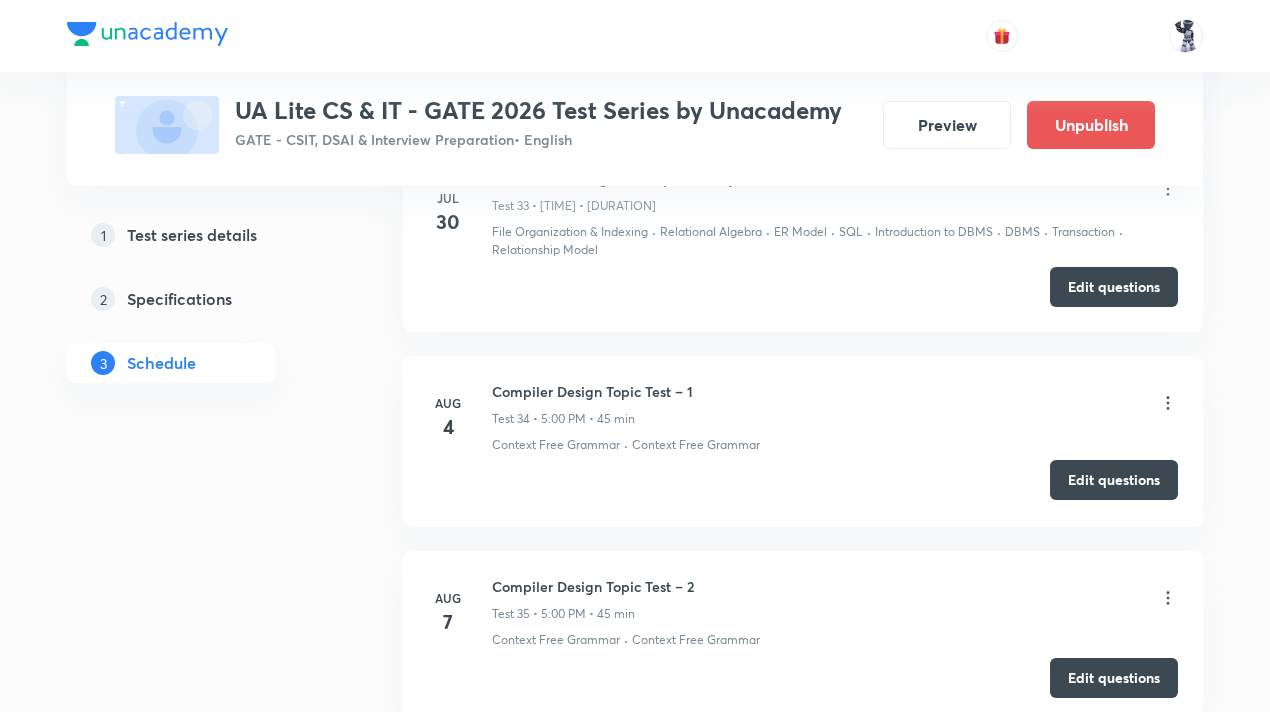 click on "Edit questions" at bounding box center [1114, 480] 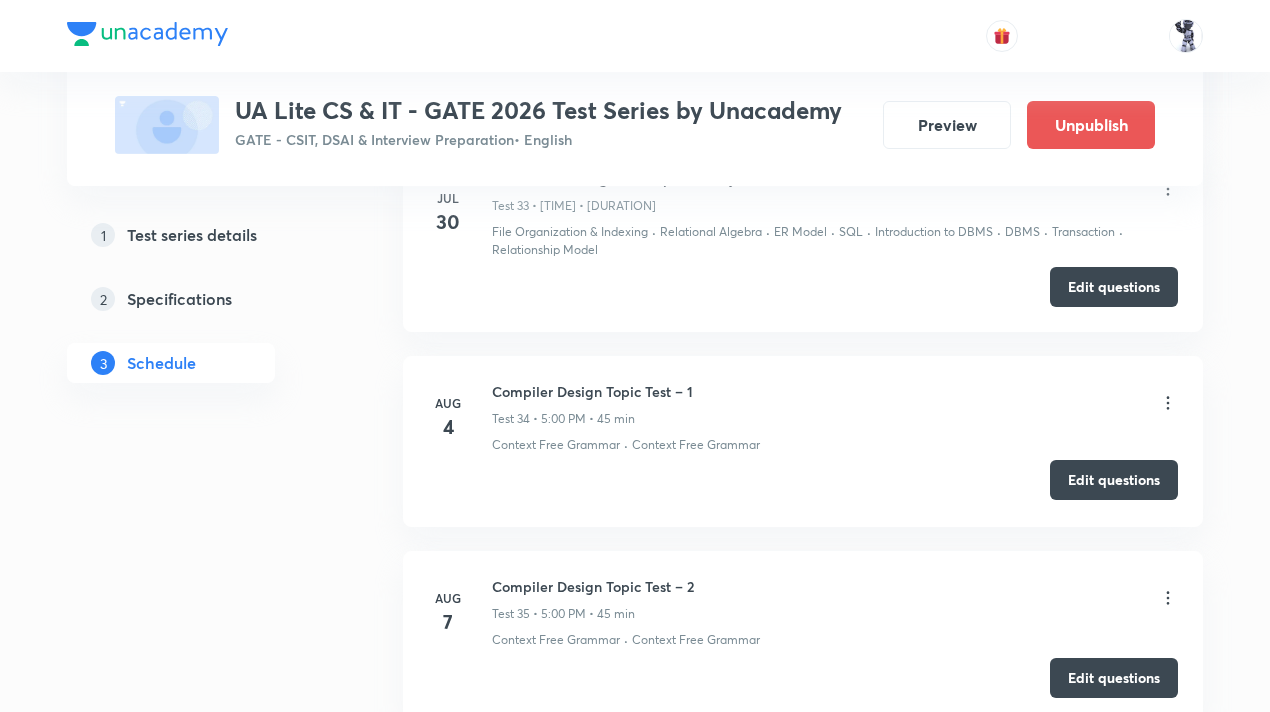 type 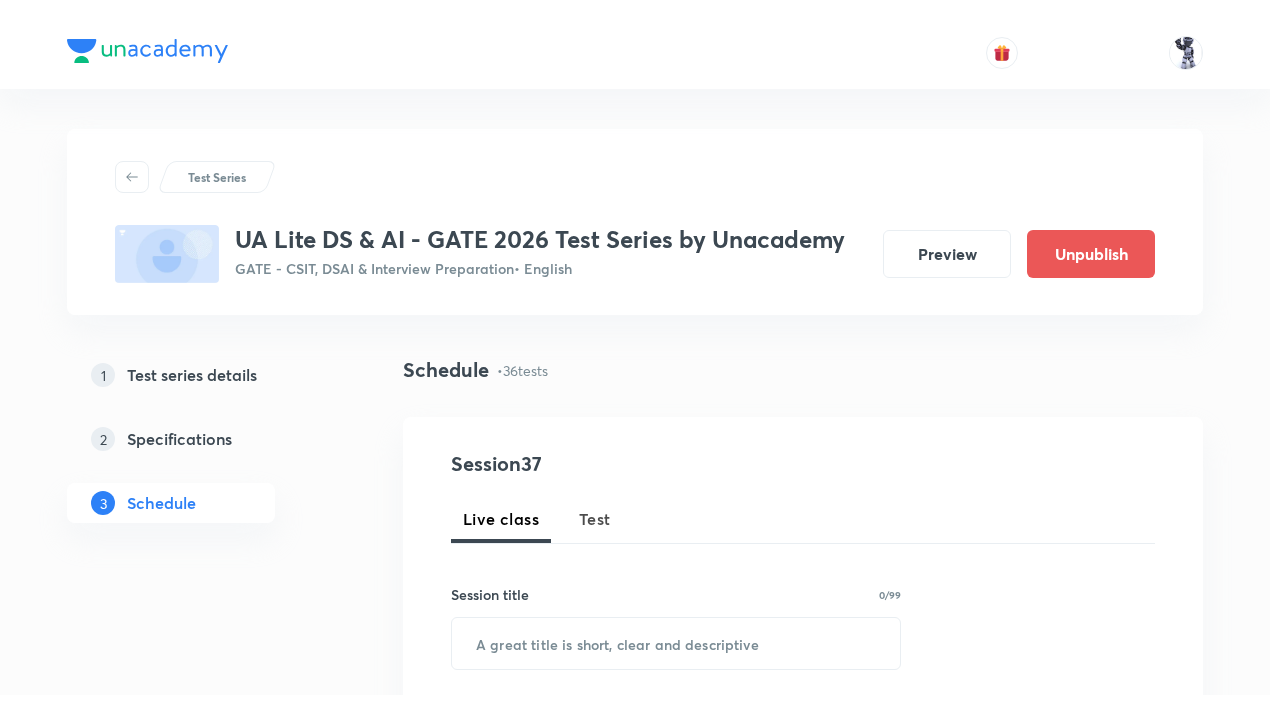 scroll, scrollTop: 0, scrollLeft: 0, axis: both 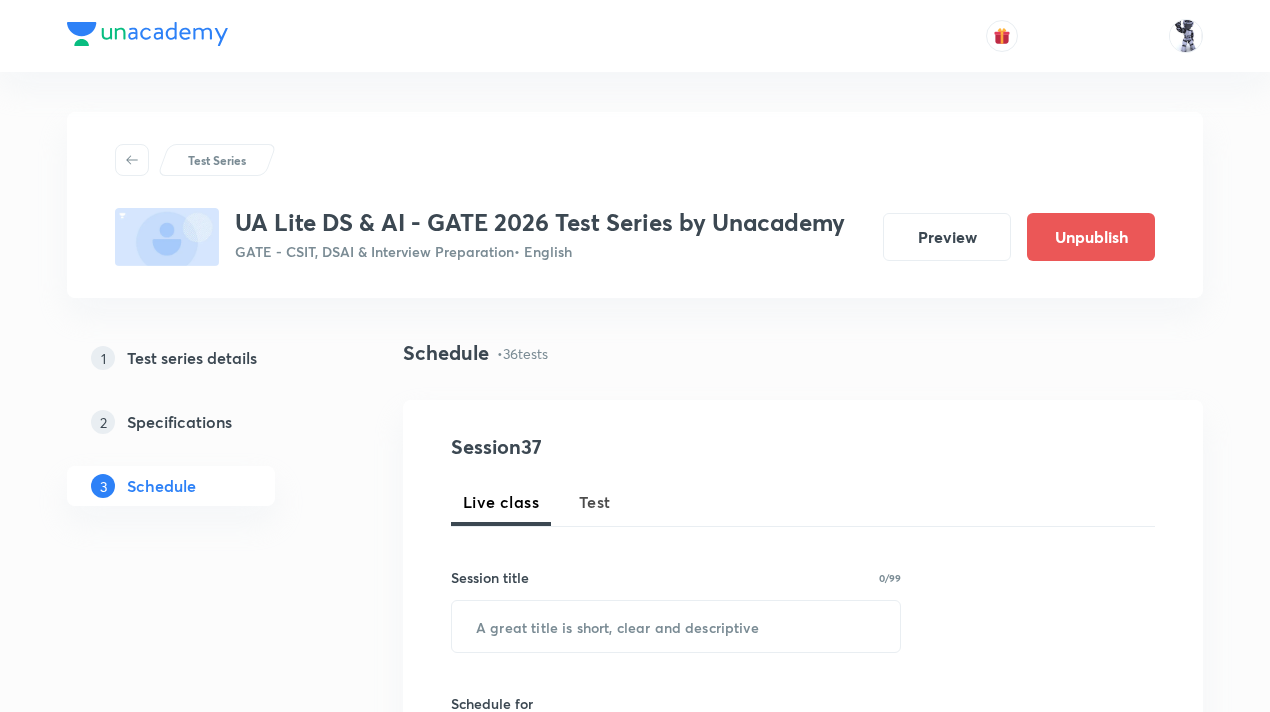 click on "Test Series UA Lite DS & AI - GATE 2026 Test Series by Unacademy GATE - CSIT, DSAI & Interview Preparation  • English Preview Unpublish" at bounding box center [635, 205] 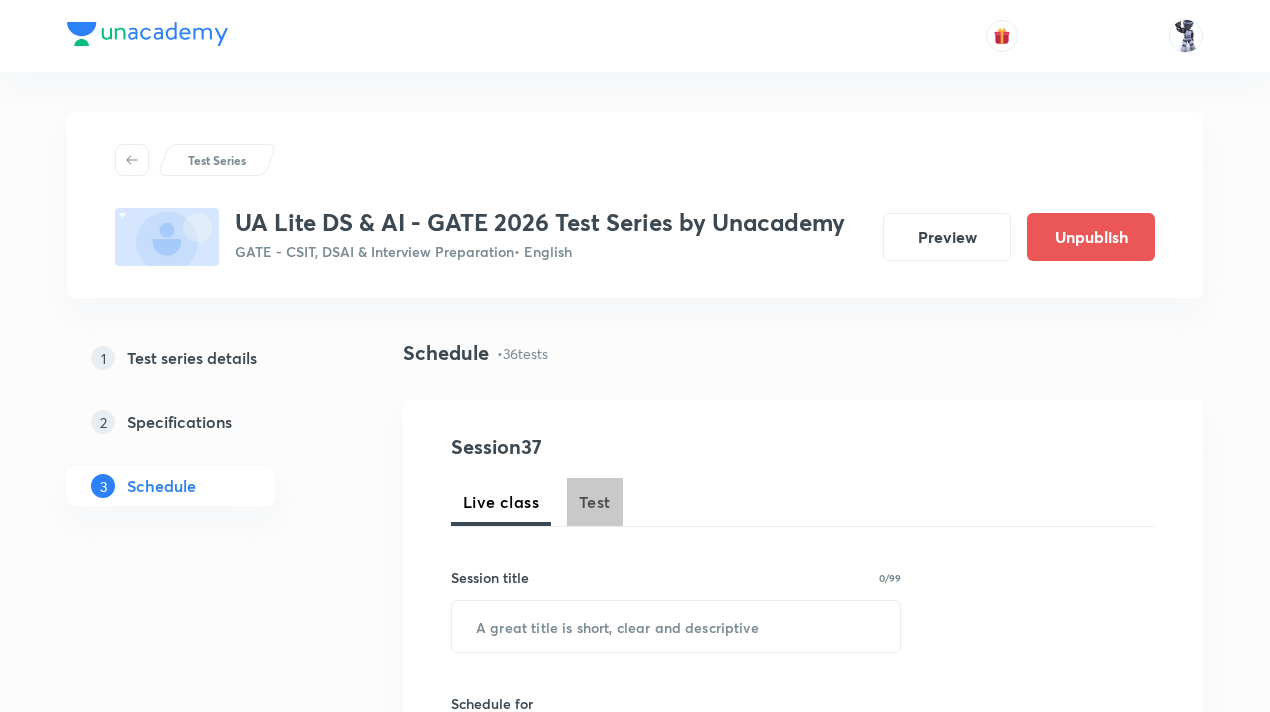 click on "Test" at bounding box center [595, 502] 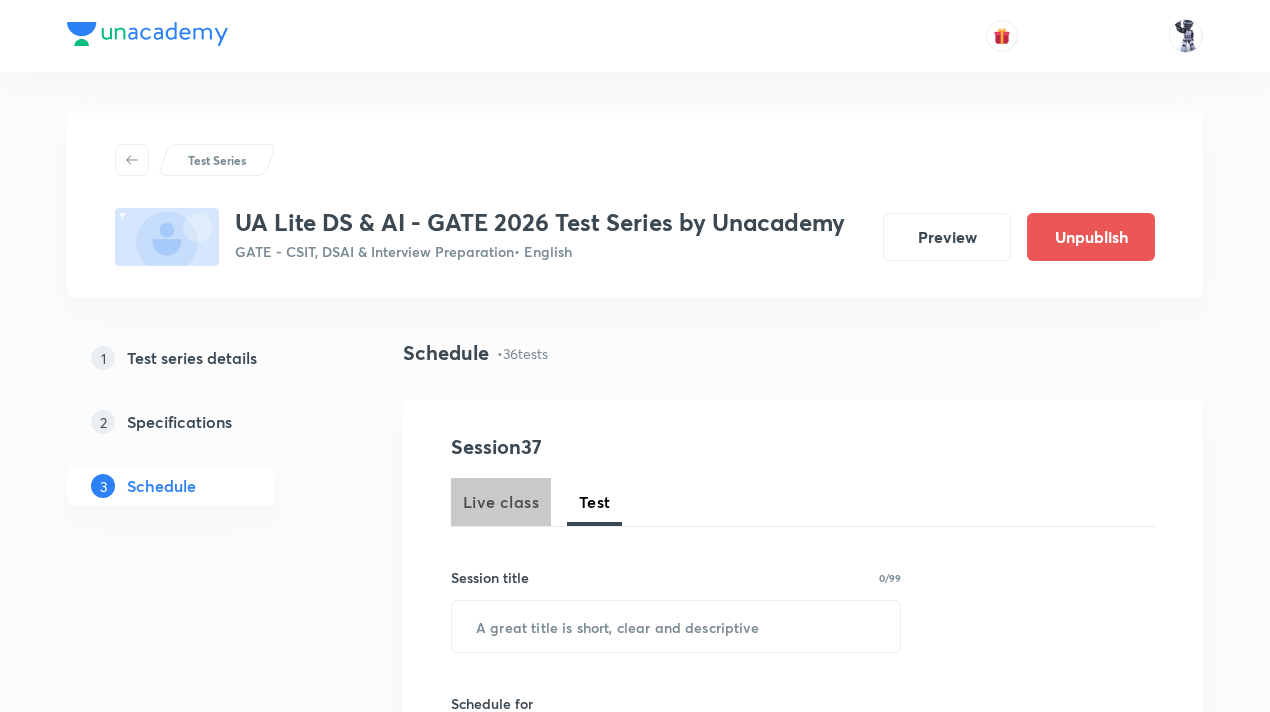click on "Live class" at bounding box center [501, 502] 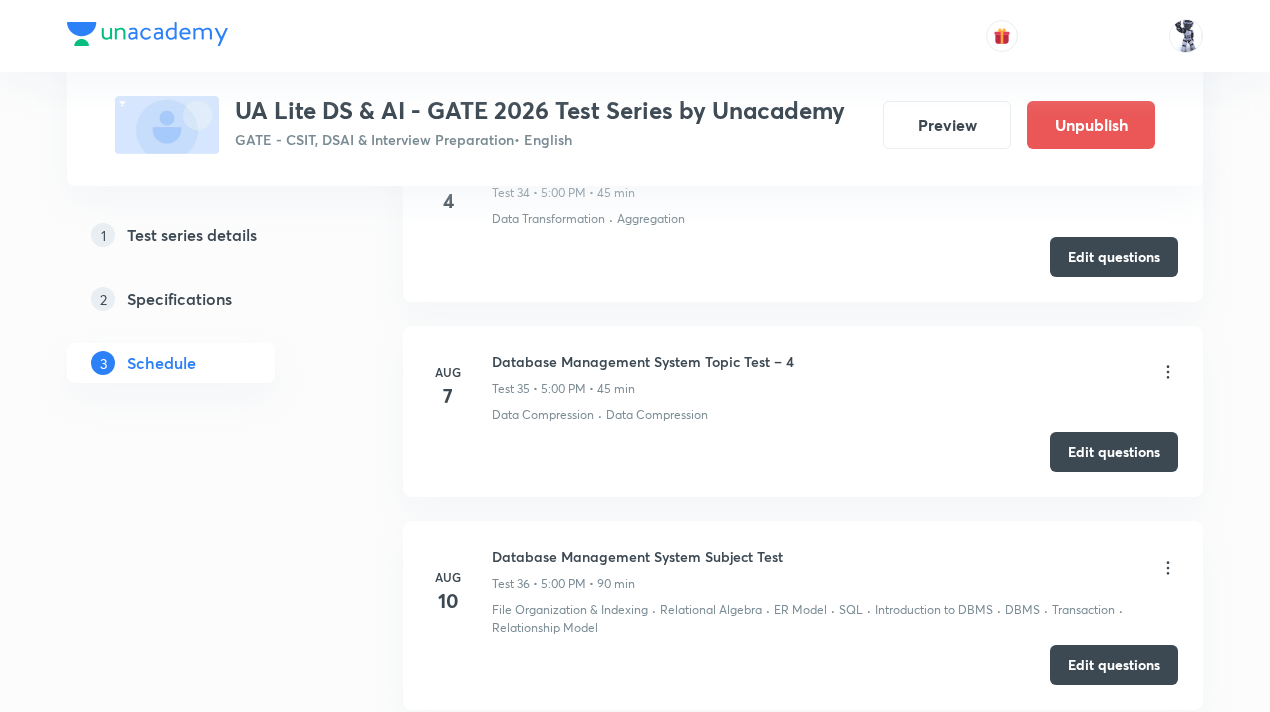 scroll, scrollTop: 7870, scrollLeft: 0, axis: vertical 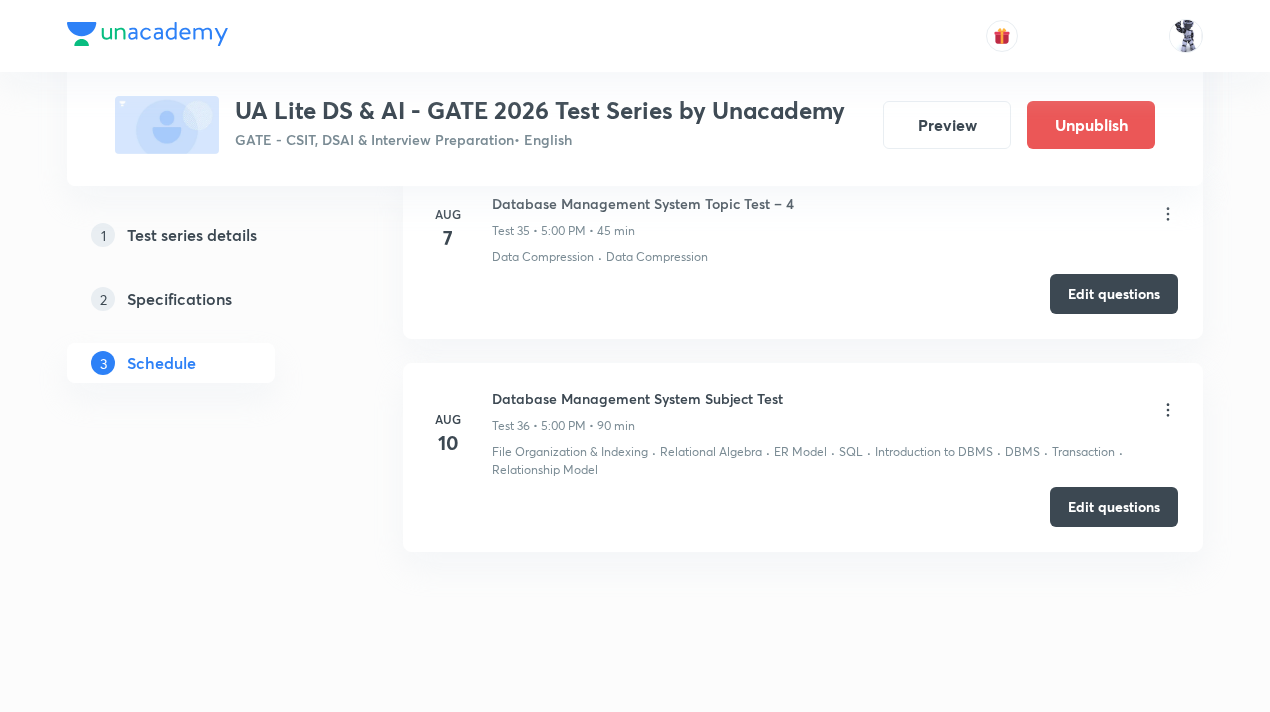 type 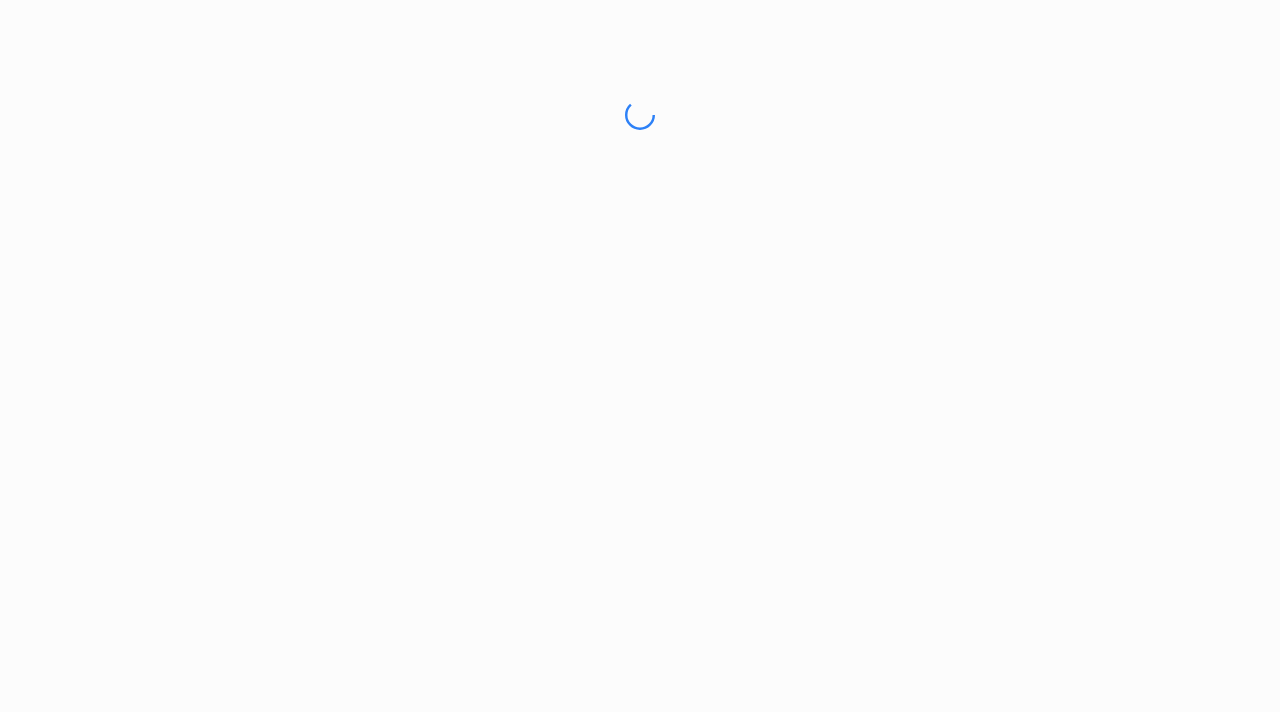 scroll, scrollTop: 0, scrollLeft: 0, axis: both 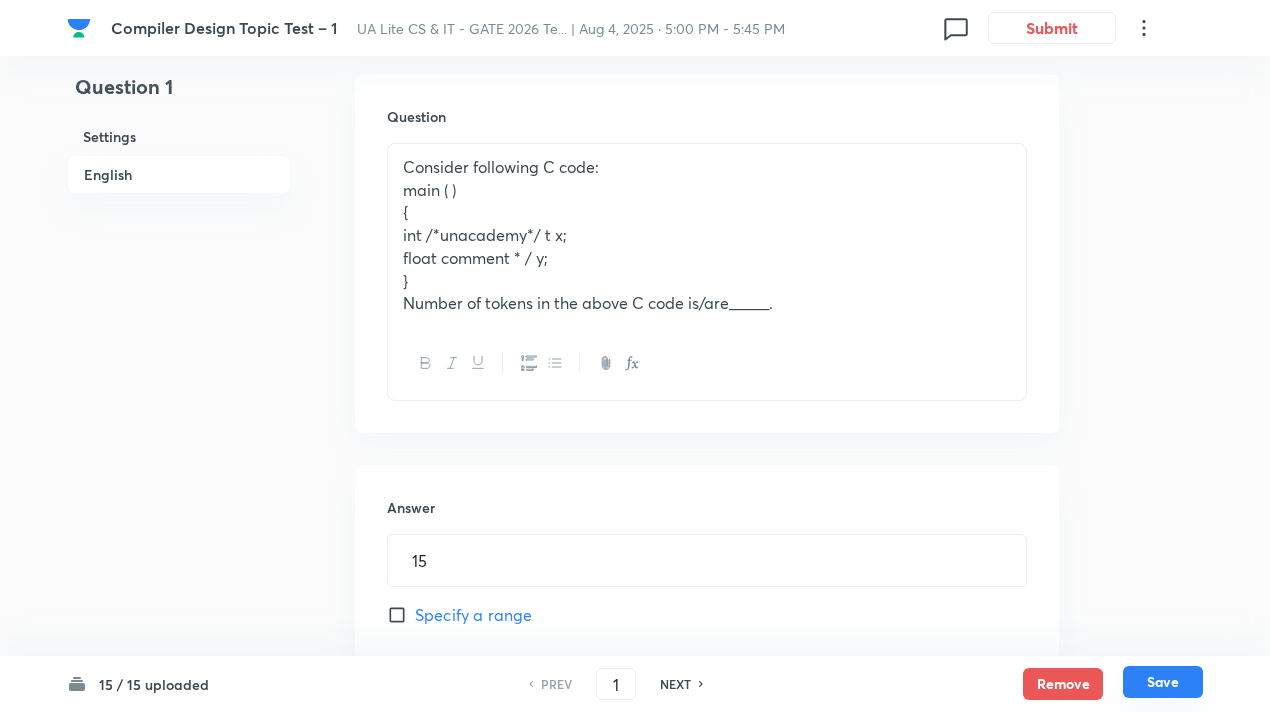 click on "Save" at bounding box center (1163, 682) 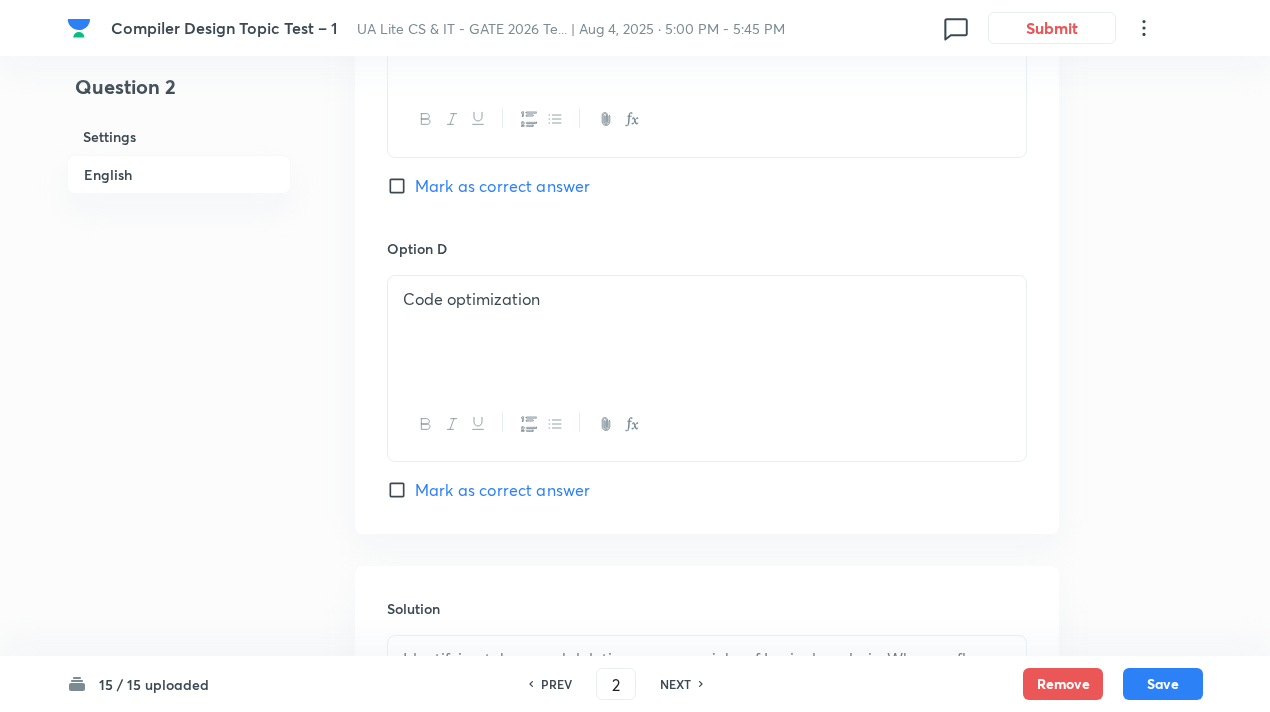 scroll, scrollTop: 1874, scrollLeft: 0, axis: vertical 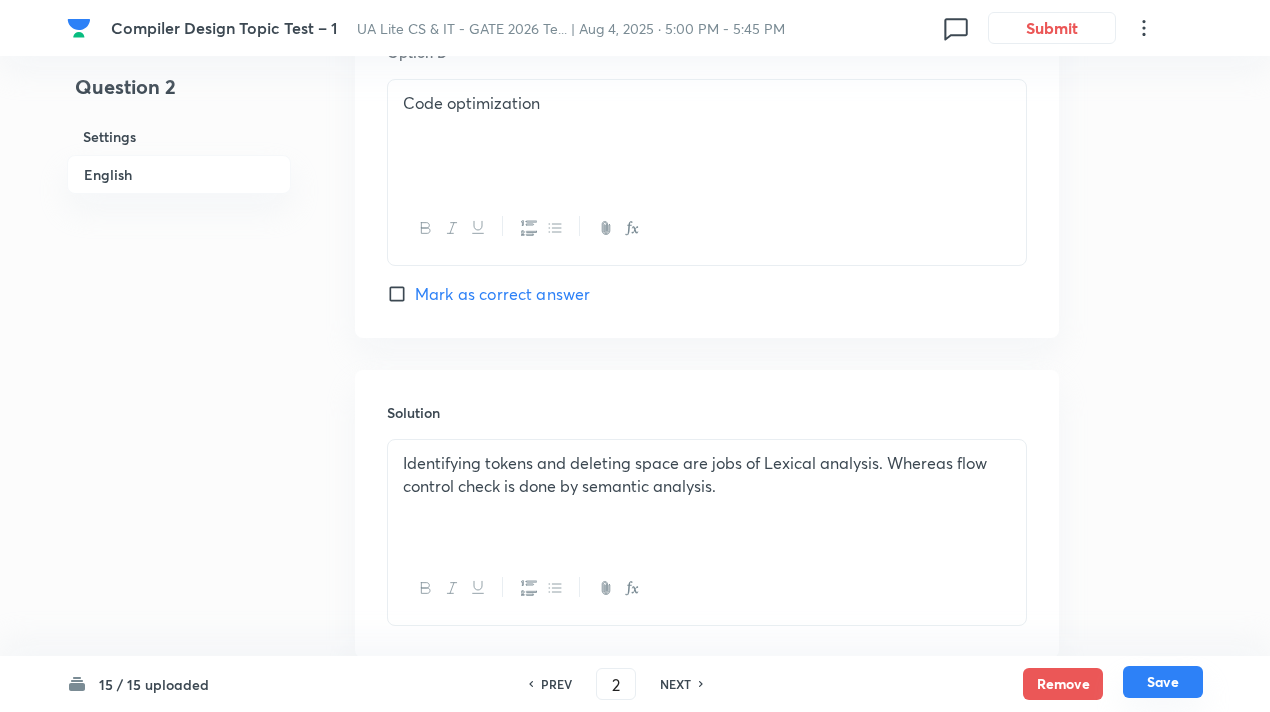 click on "Save" at bounding box center [1163, 682] 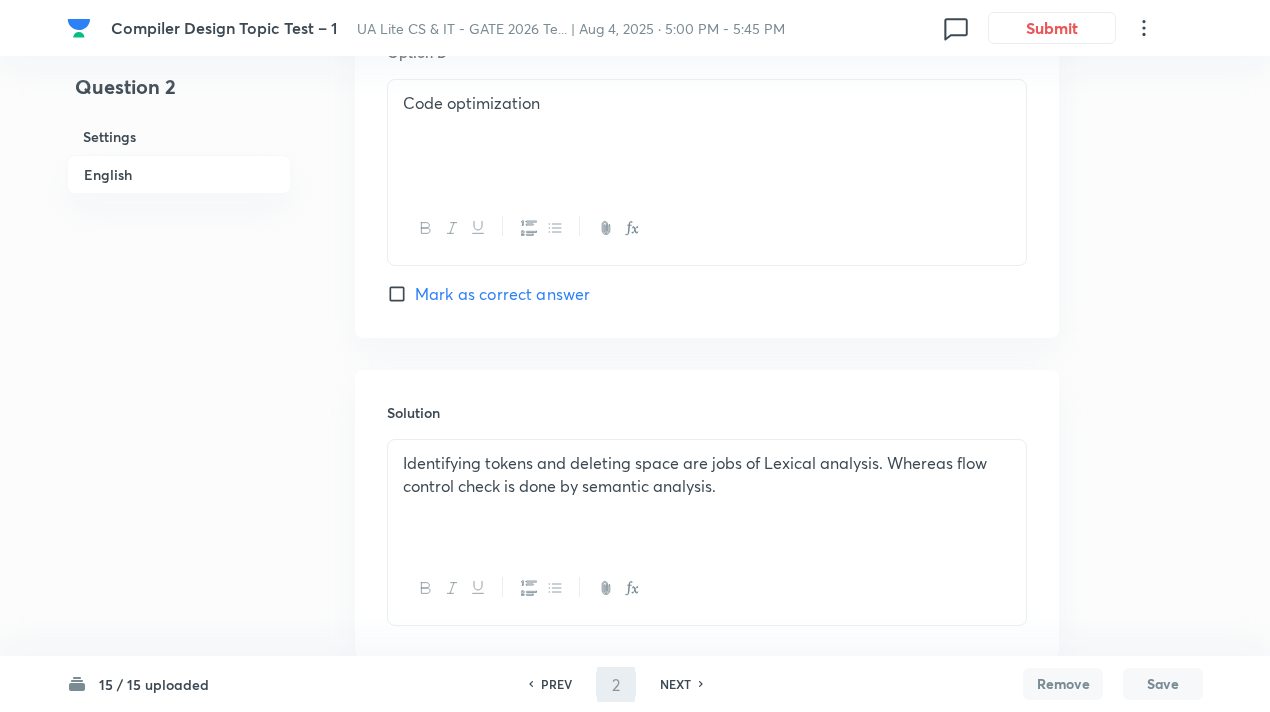 type on "3" 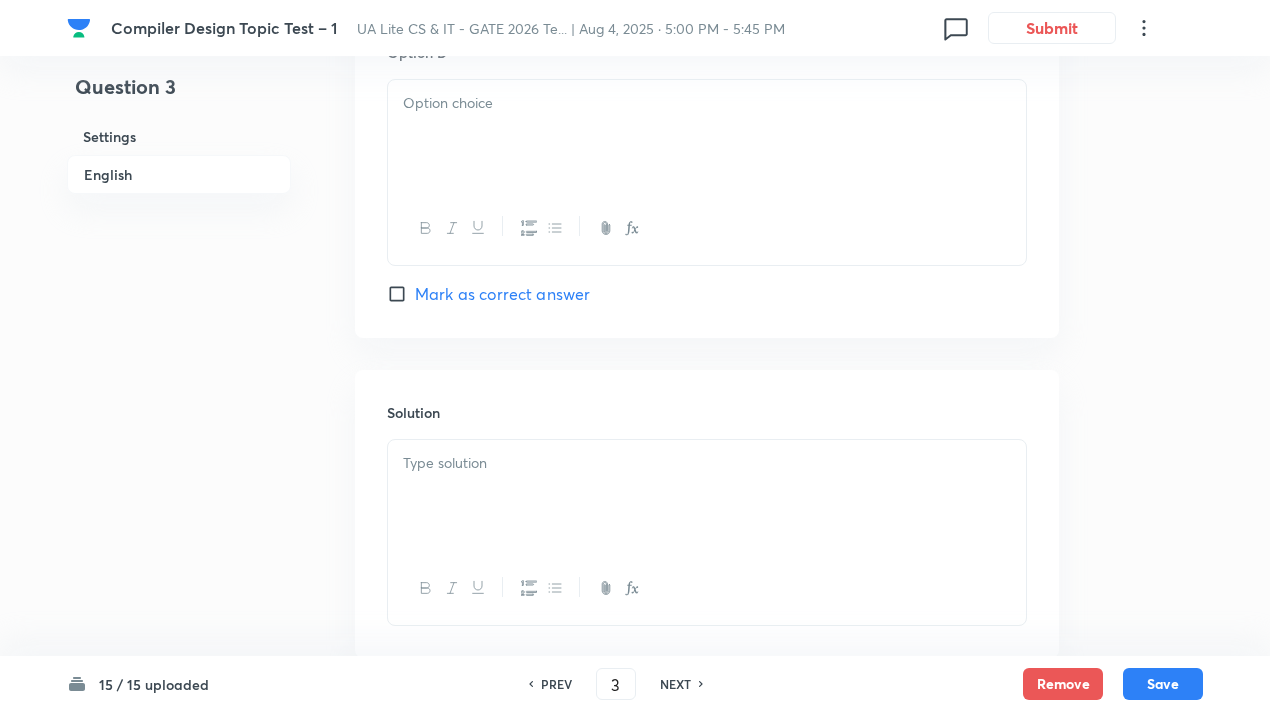 checkbox on "true" 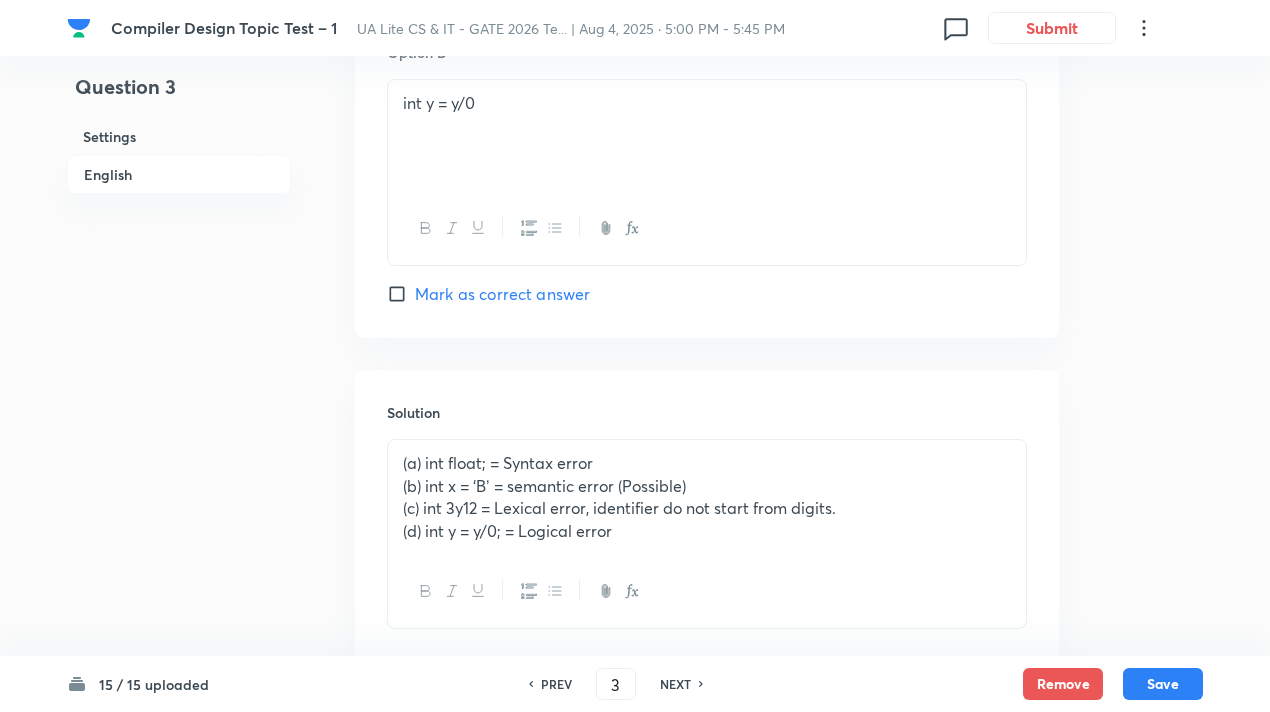scroll, scrollTop: 1693, scrollLeft: 0, axis: vertical 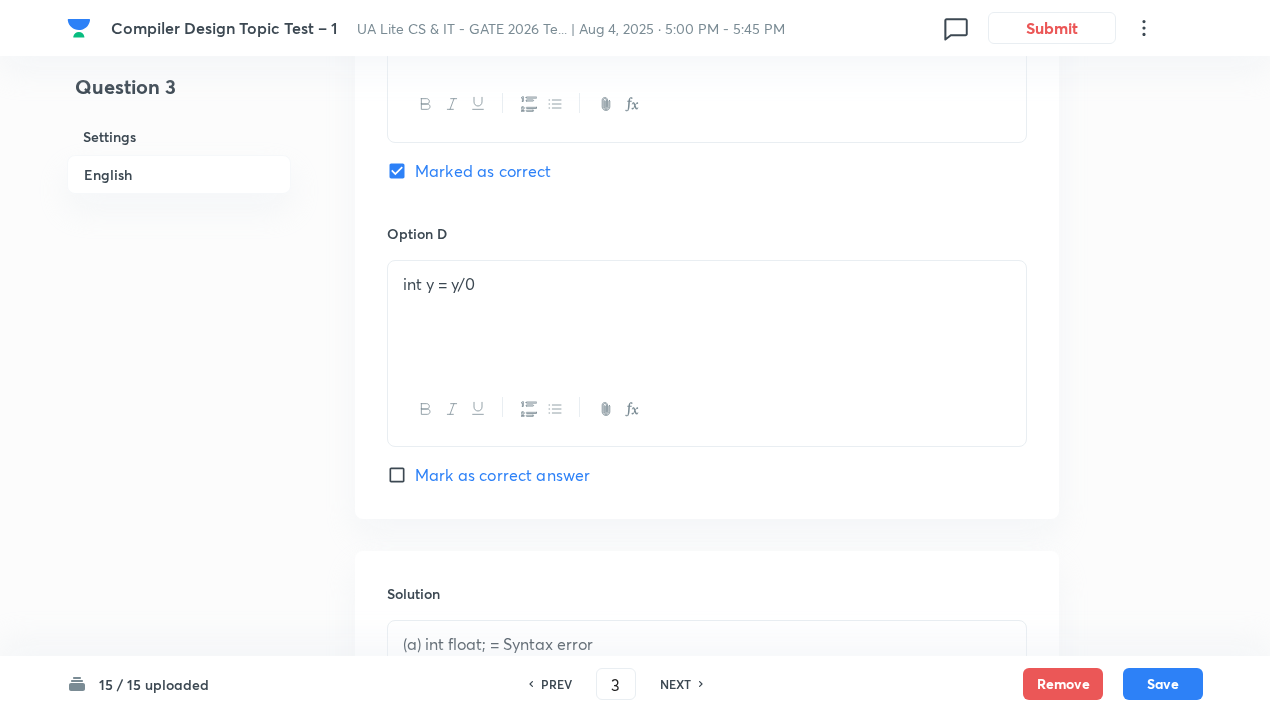 type 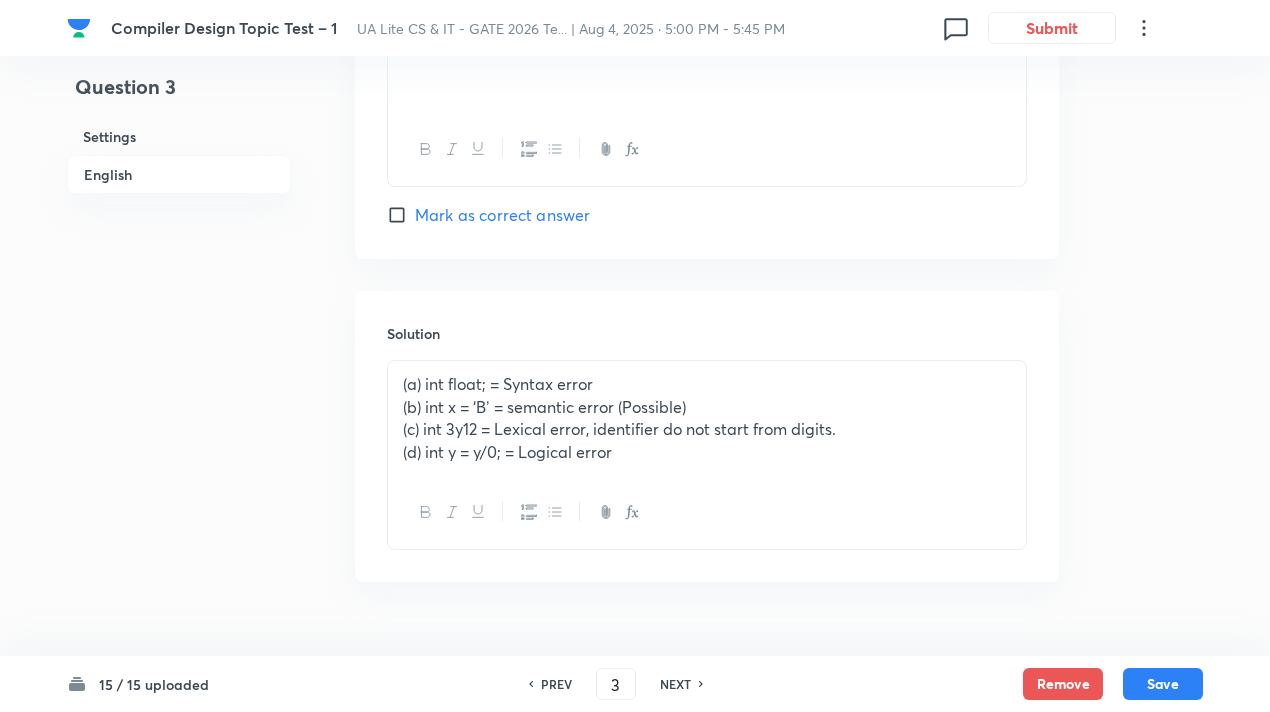 scroll, scrollTop: 1954, scrollLeft: 0, axis: vertical 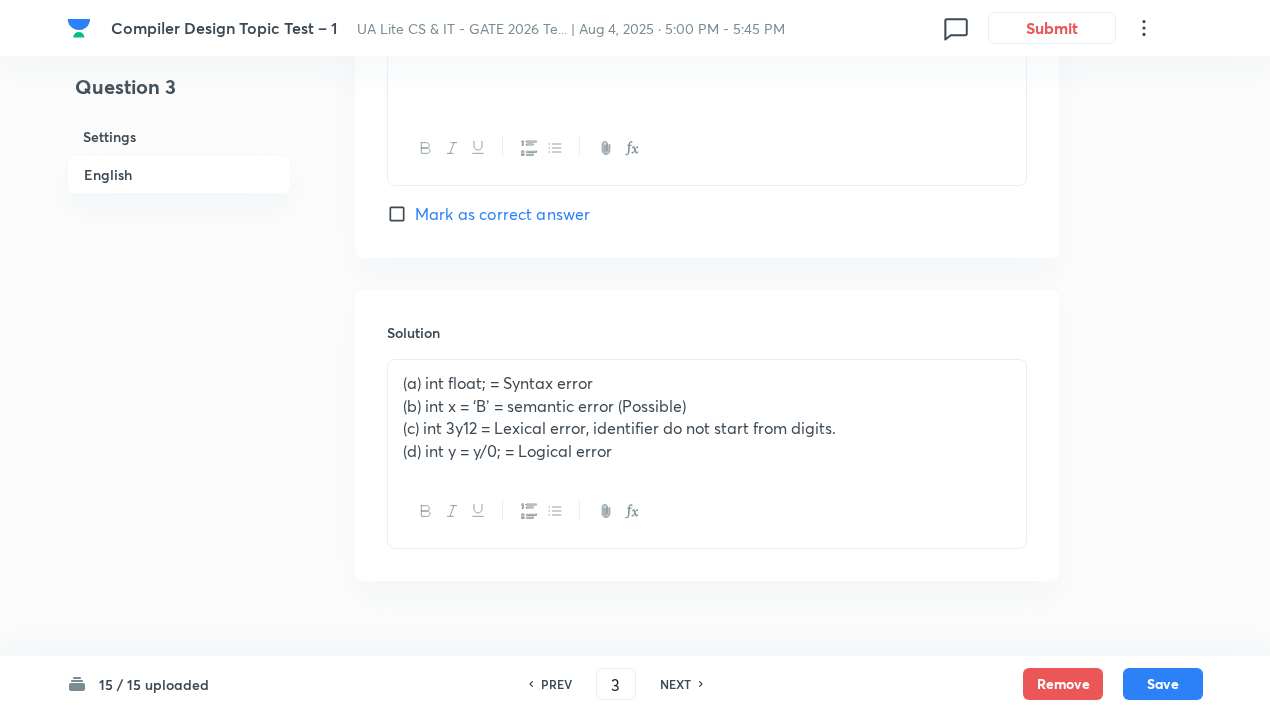 click on "(d) int y = y/0; = Logical error" at bounding box center (707, 451) 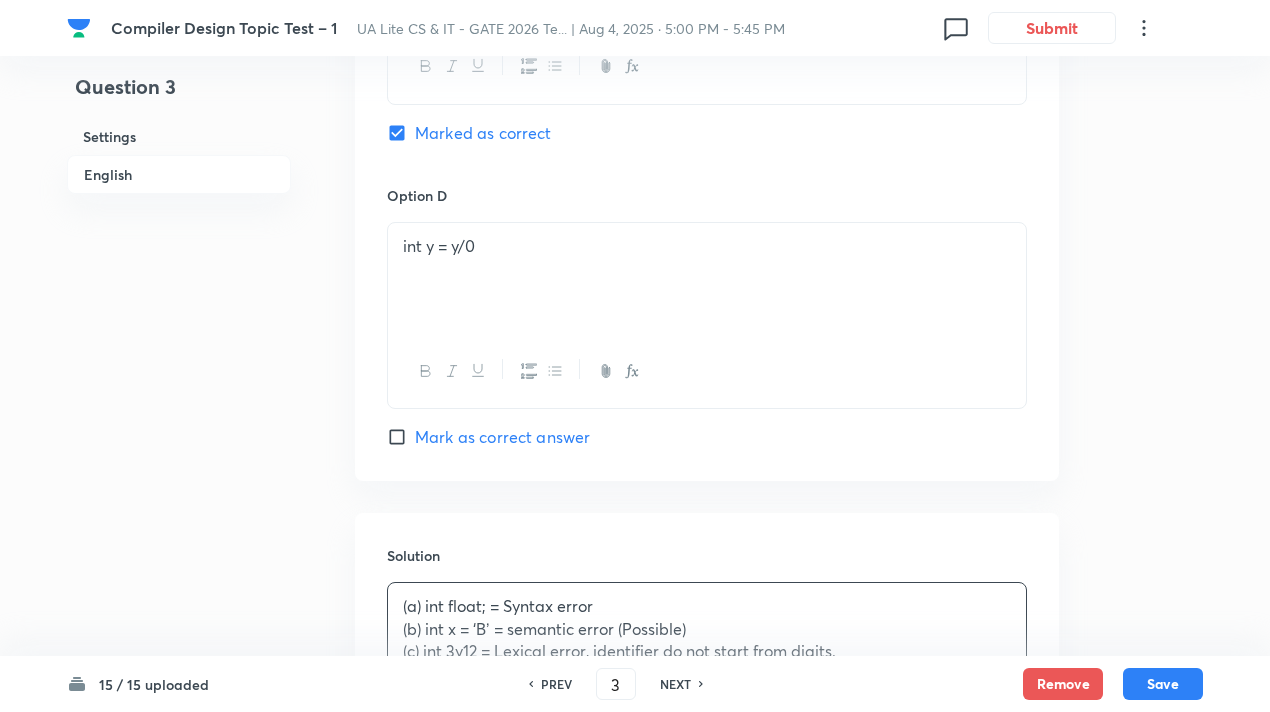 scroll, scrollTop: 1971, scrollLeft: 0, axis: vertical 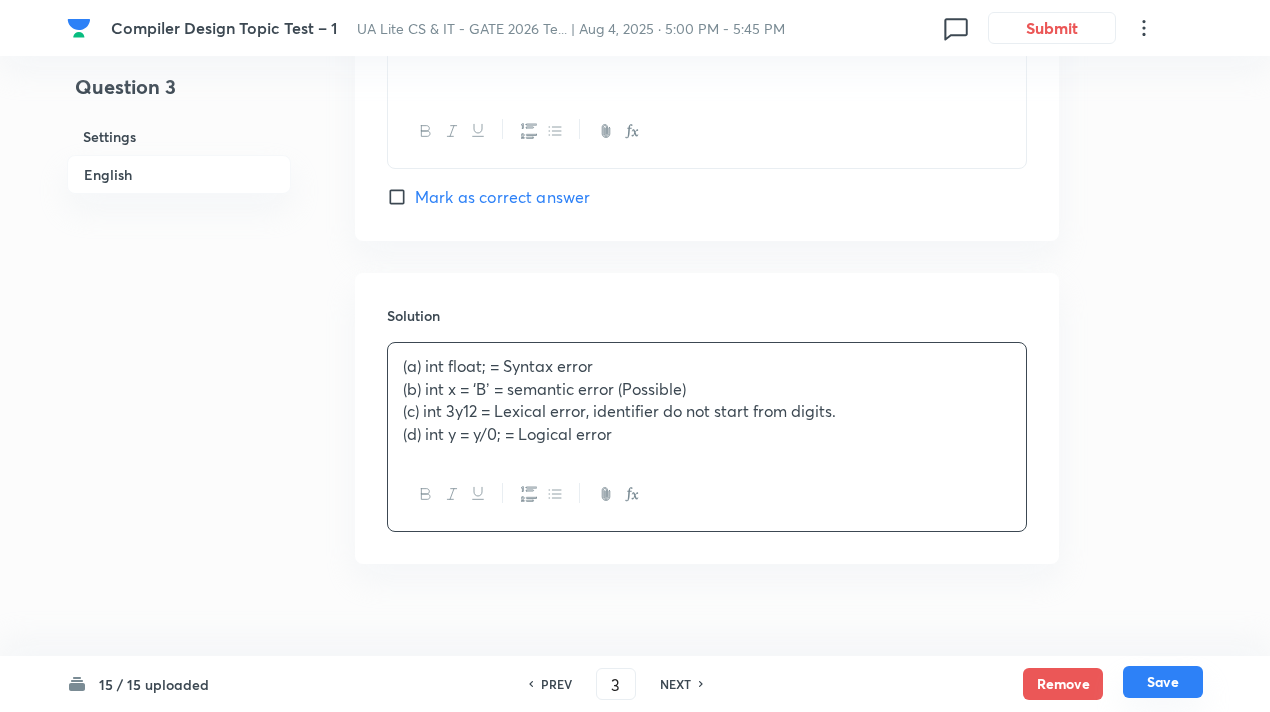 click on "Save" at bounding box center [1163, 682] 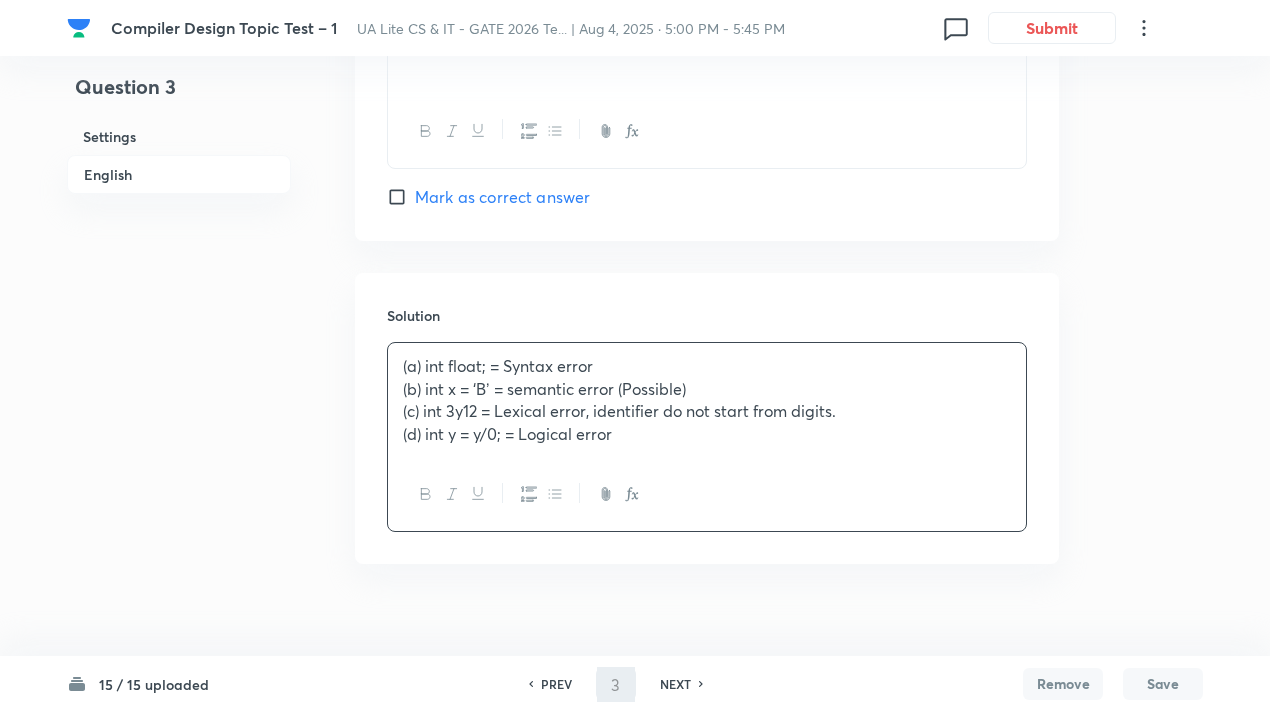type on "4" 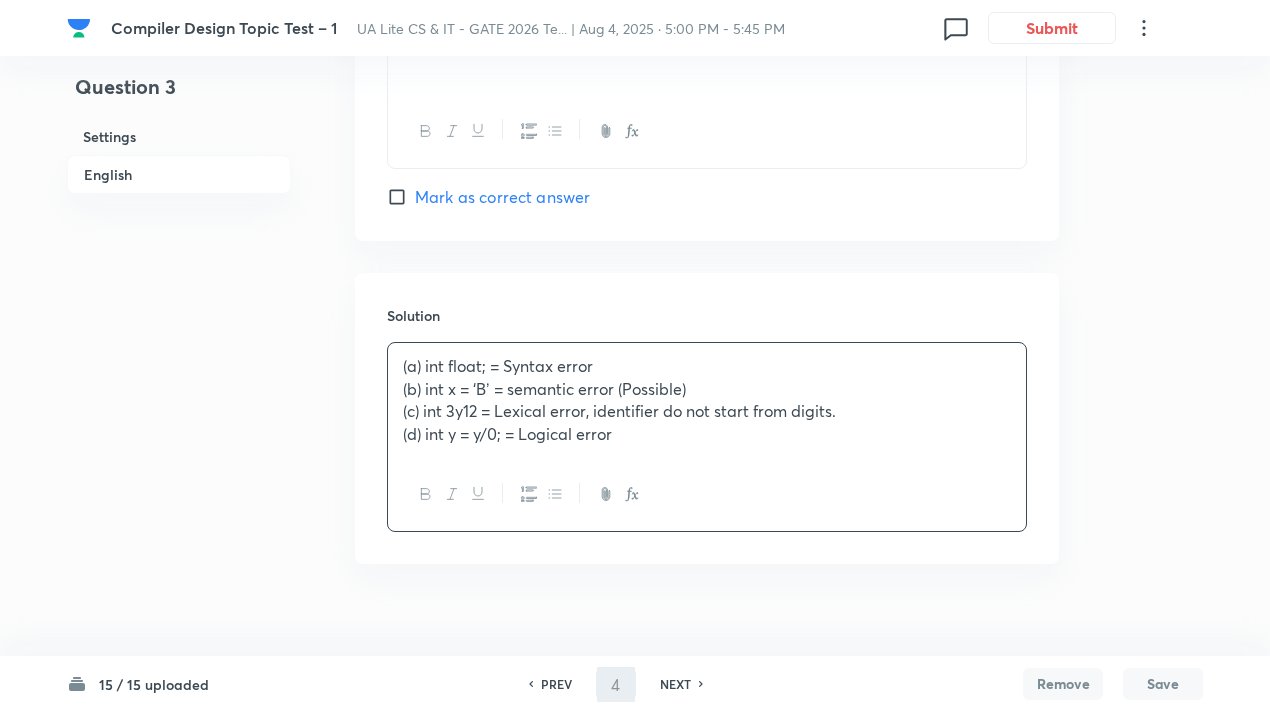 checkbox on "true" 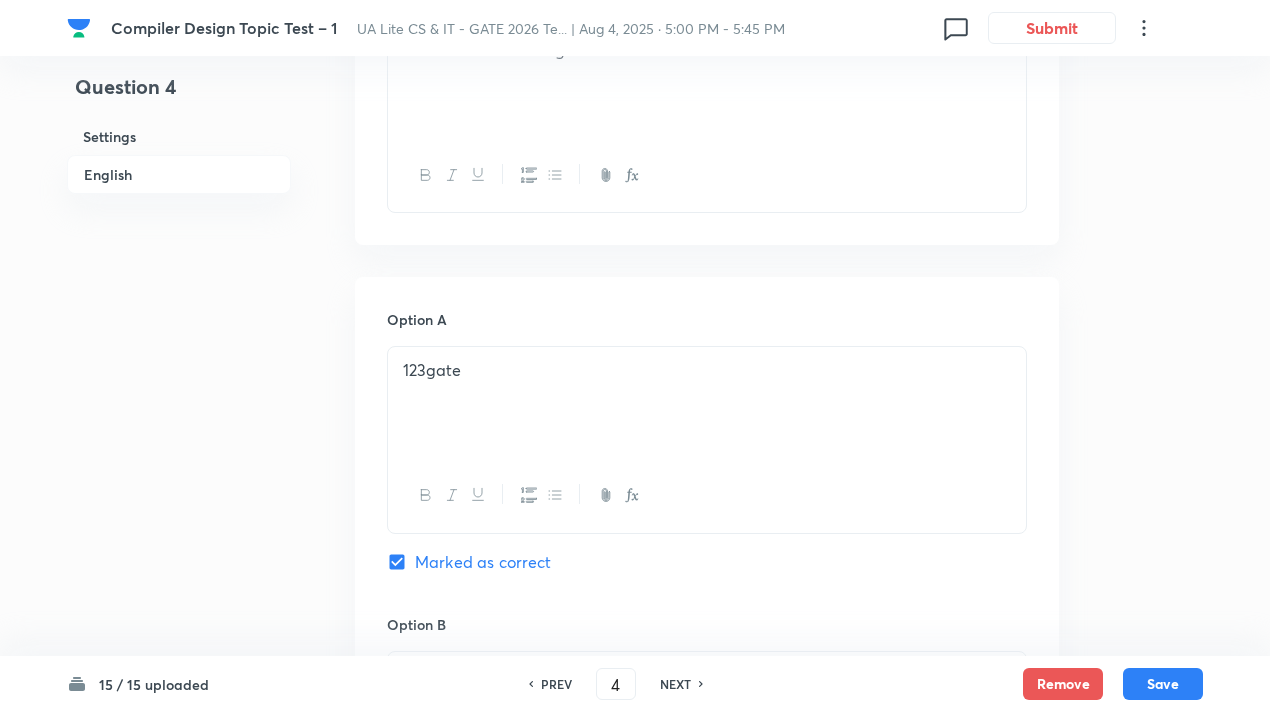 scroll, scrollTop: 1059, scrollLeft: 0, axis: vertical 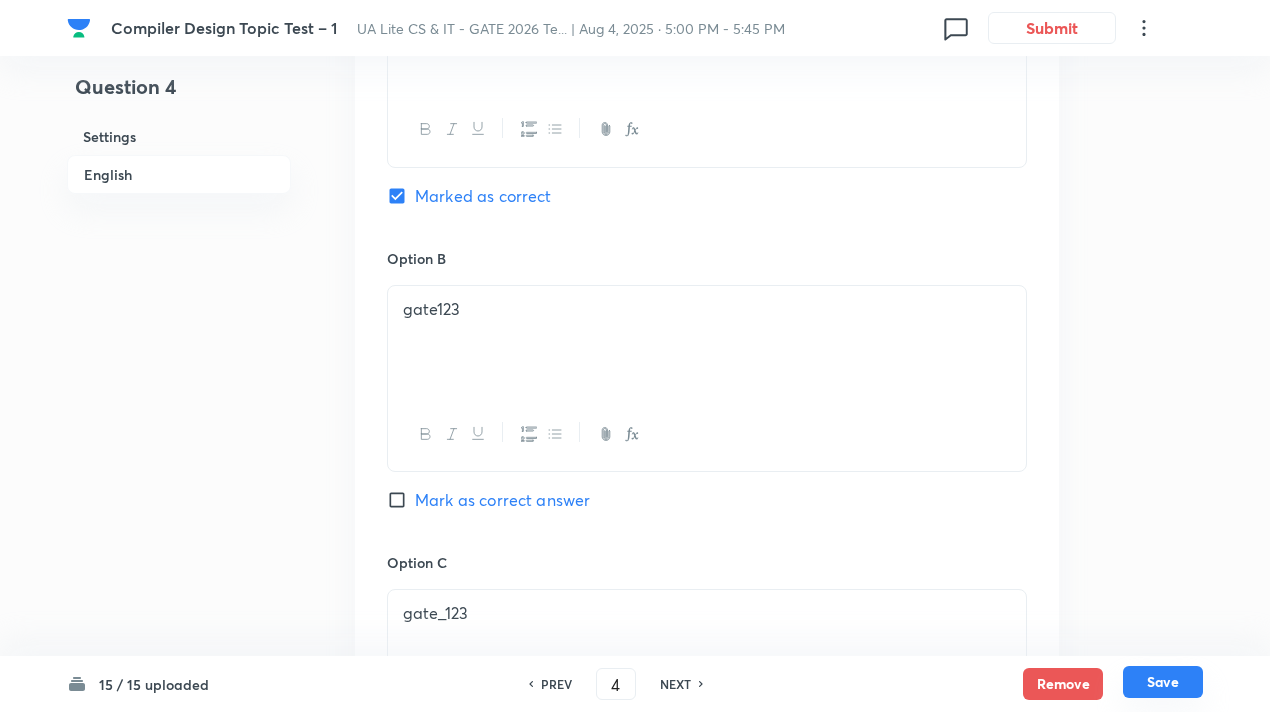 click on "Save" at bounding box center [1163, 682] 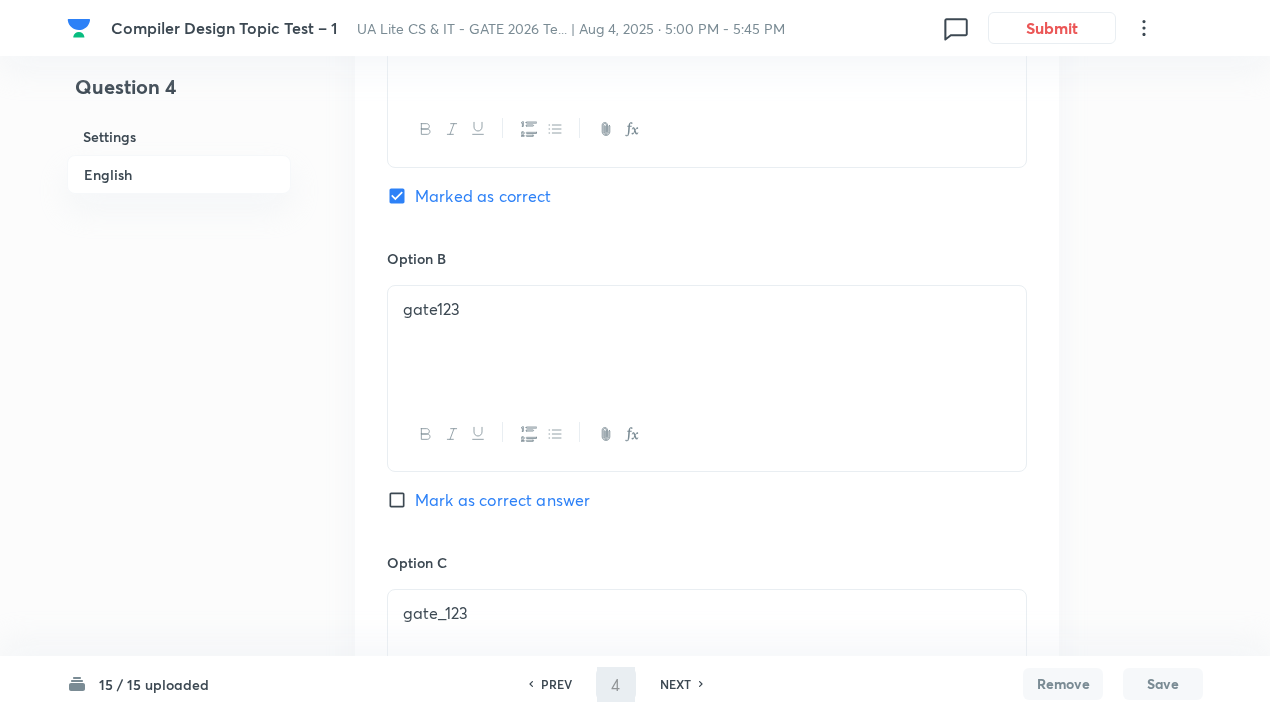 type on "5" 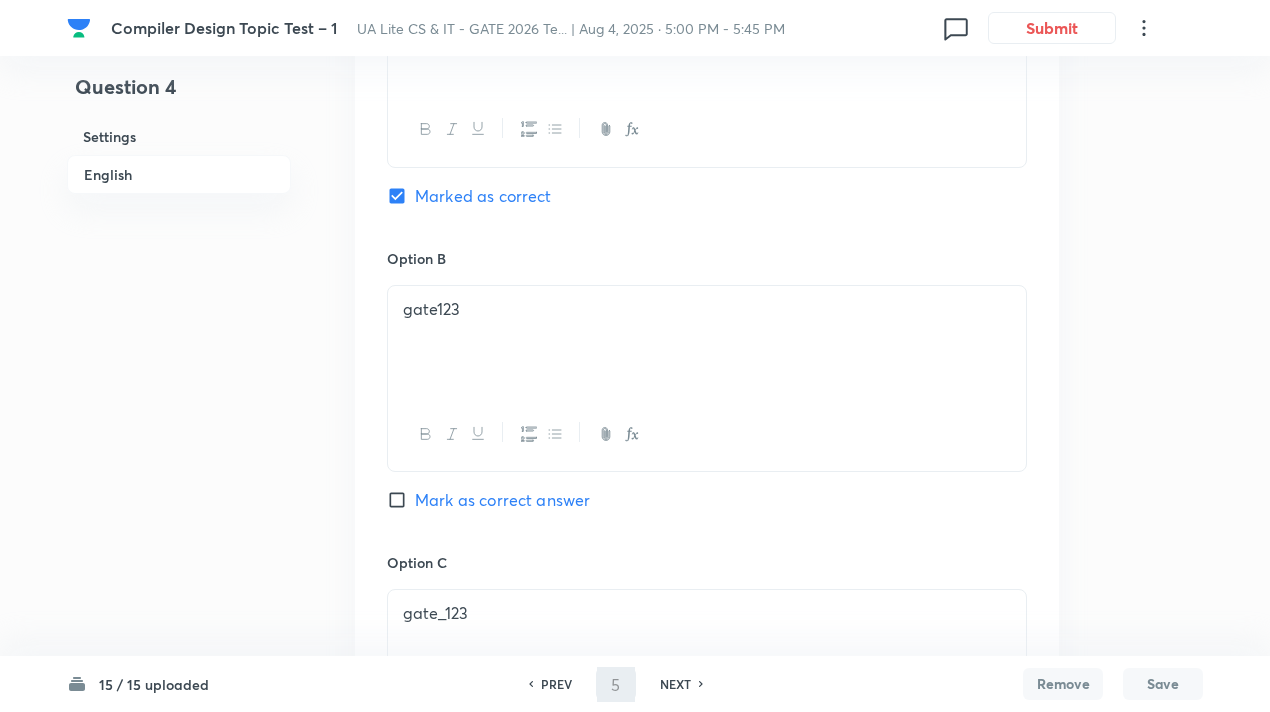 checkbox on "false" 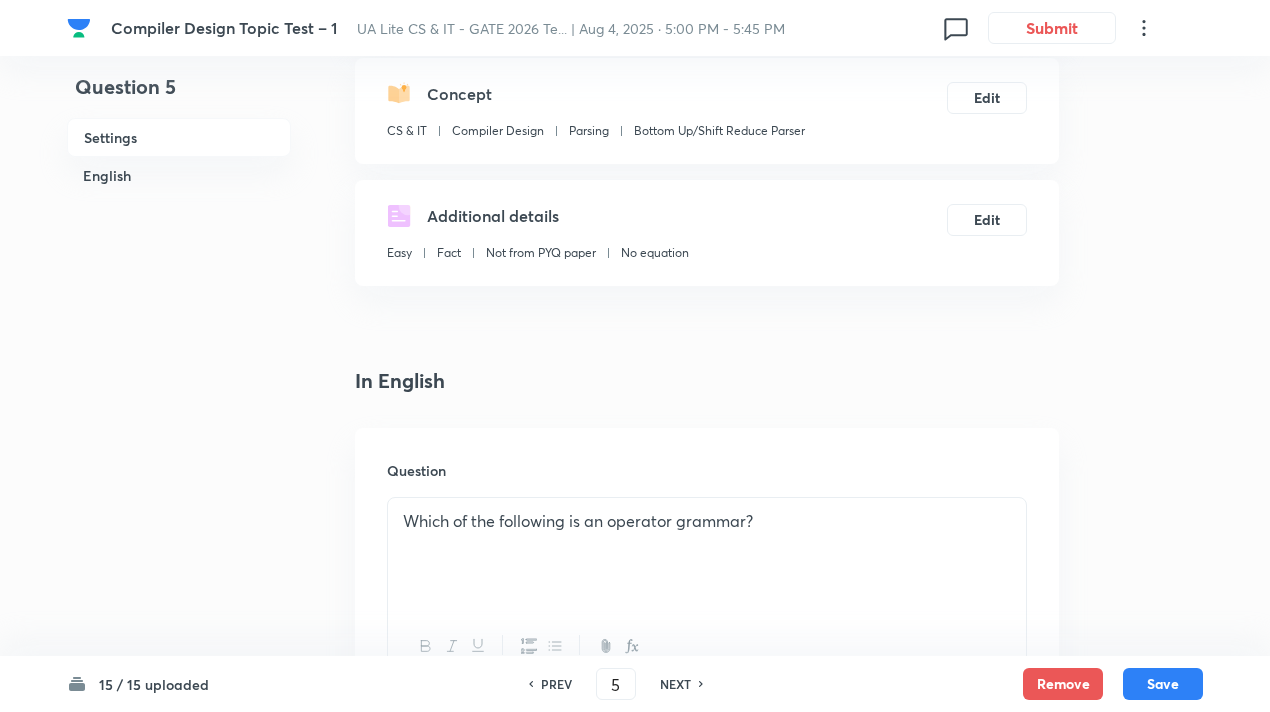 scroll, scrollTop: 0, scrollLeft: 0, axis: both 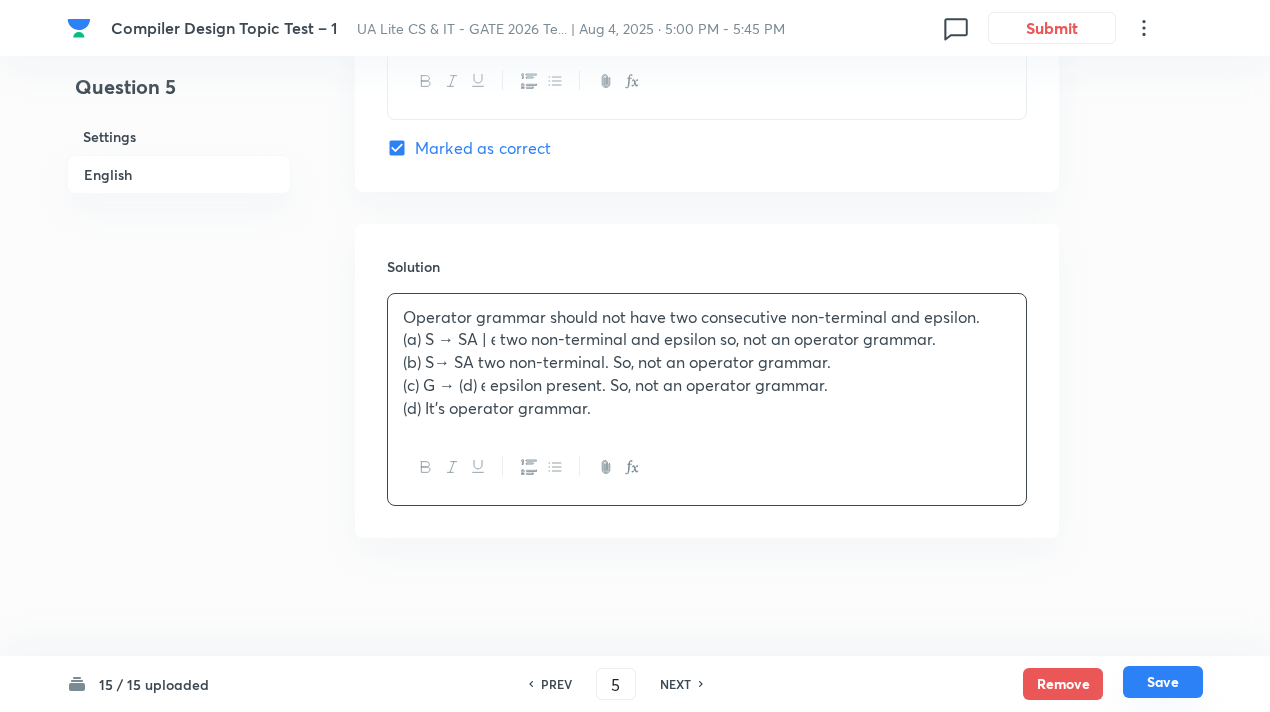 click on "Save" at bounding box center (1163, 682) 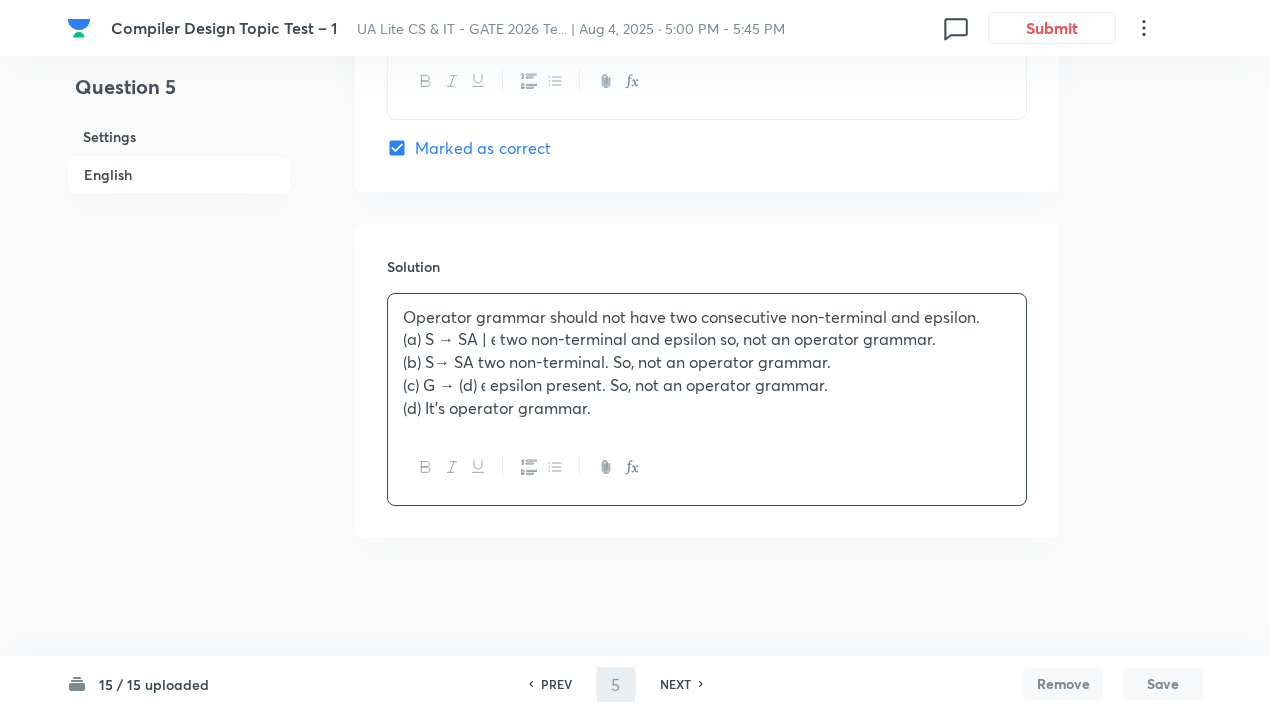 type on "6" 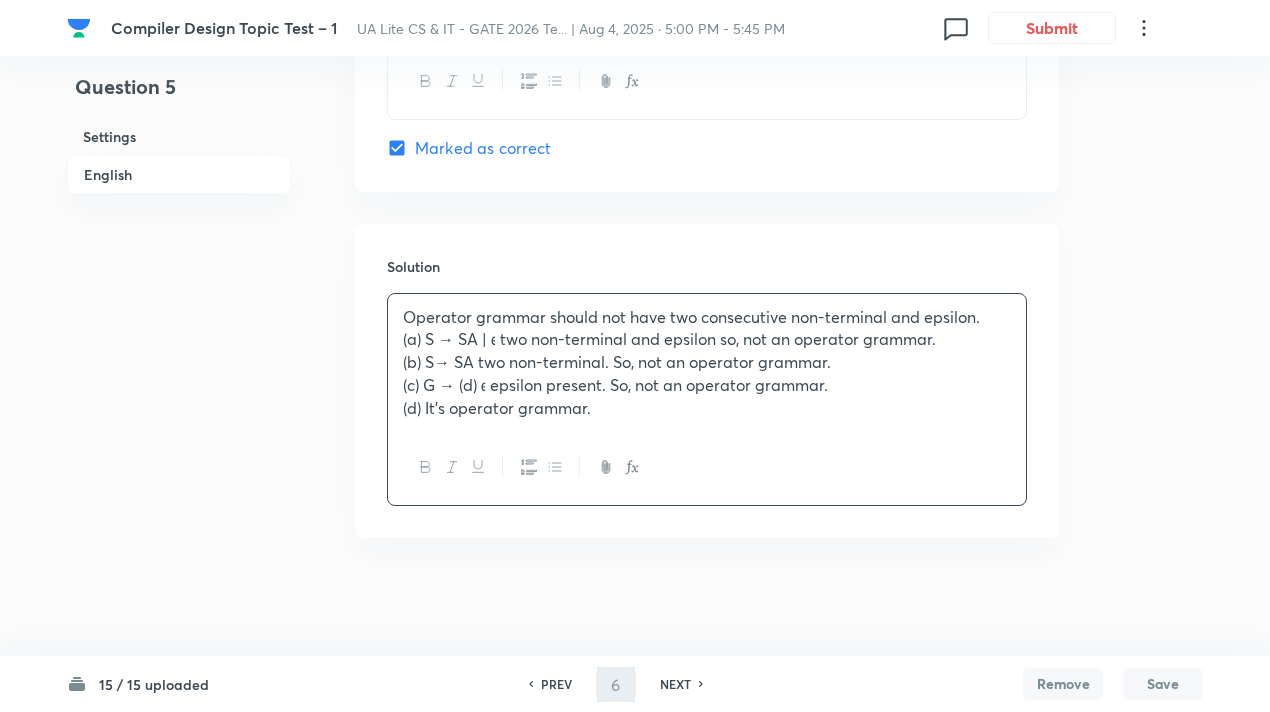 checkbox on "true" 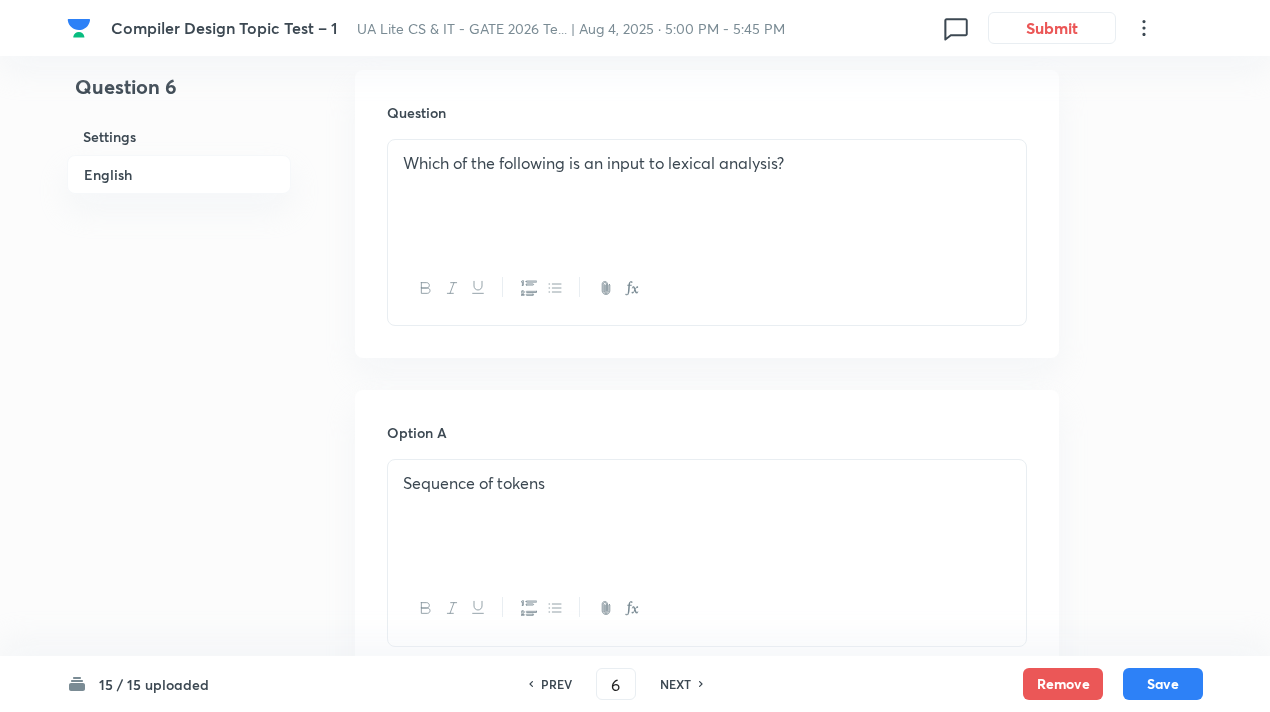 scroll, scrollTop: 580, scrollLeft: 0, axis: vertical 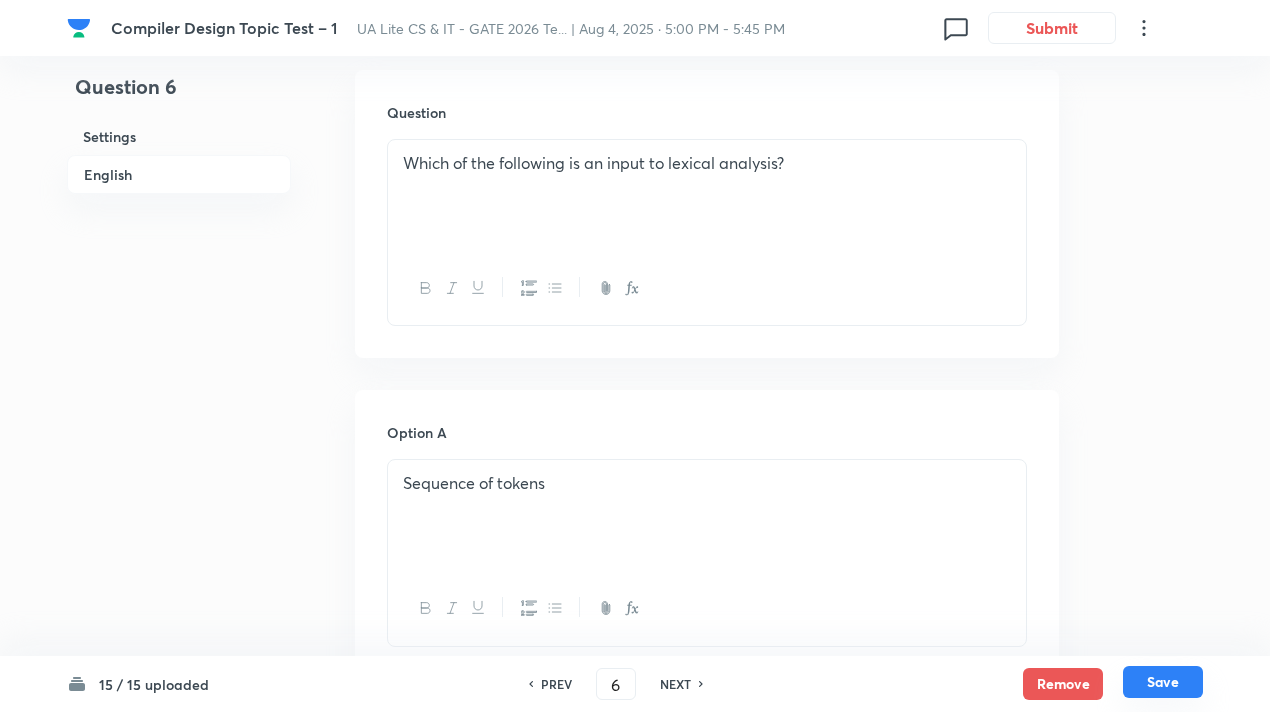 click on "Save" at bounding box center (1163, 682) 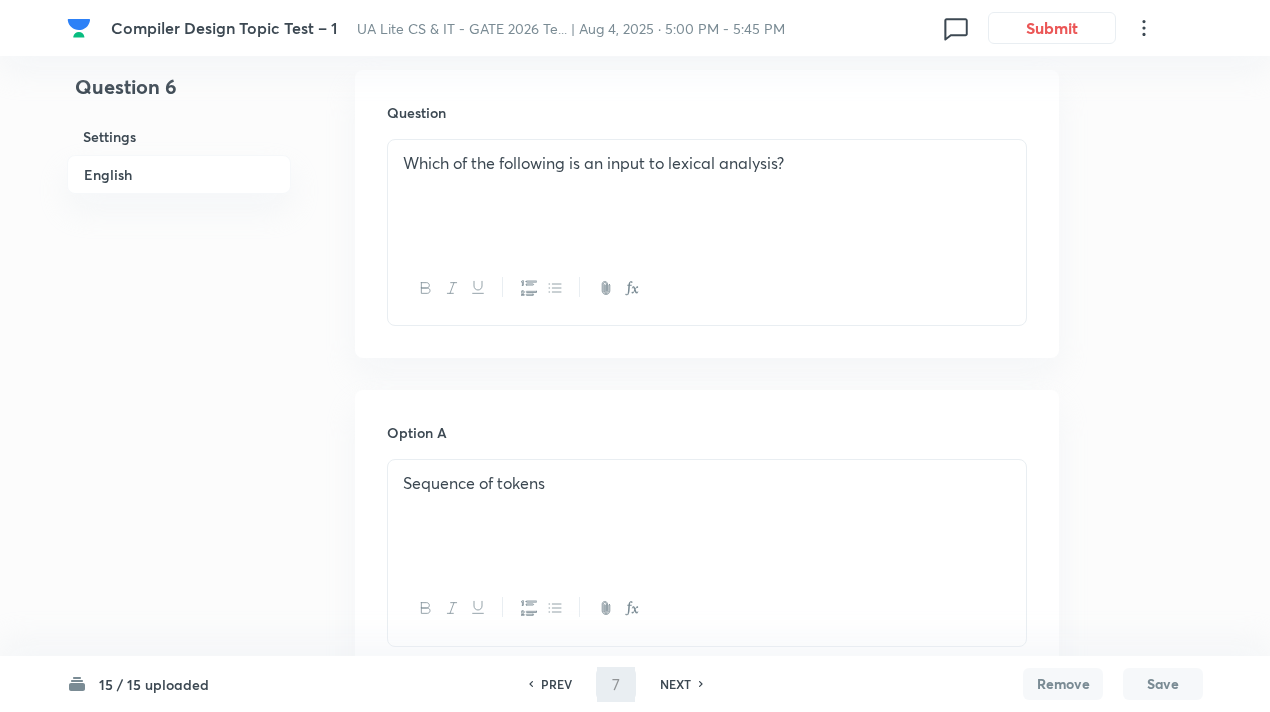 scroll, scrollTop: 1004, scrollLeft: 0, axis: vertical 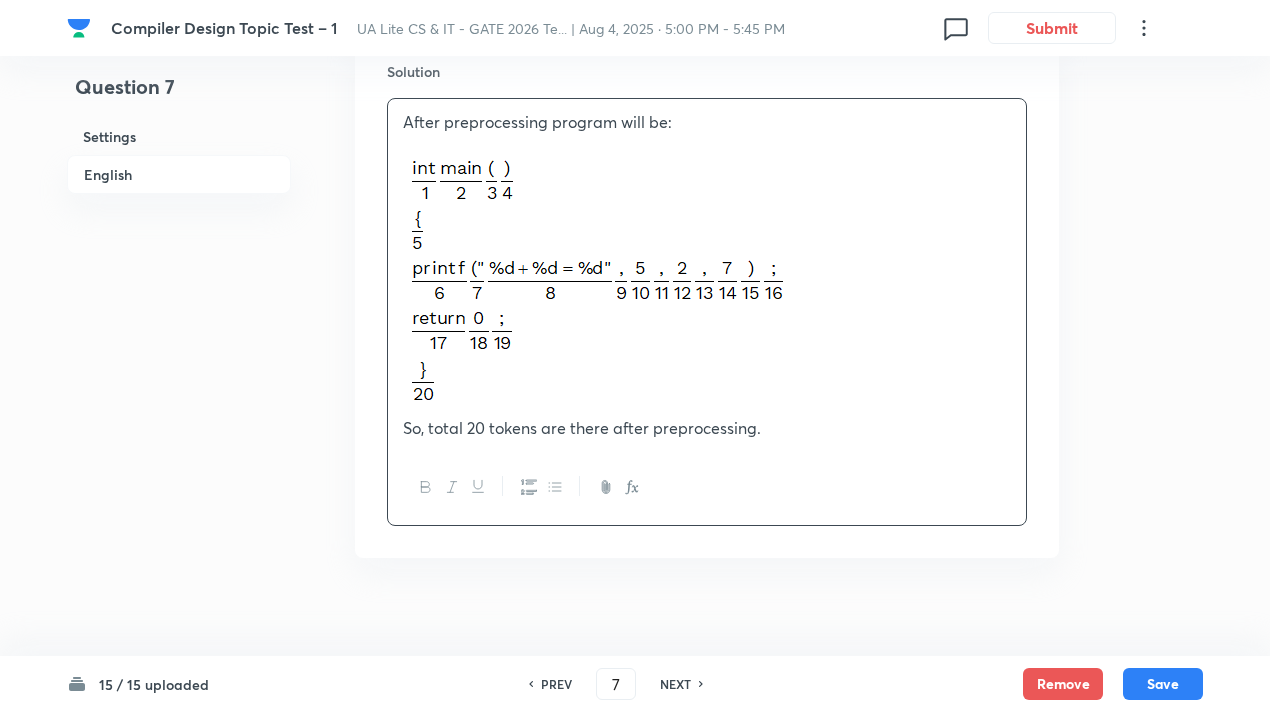 click at bounding box center (707, 287) 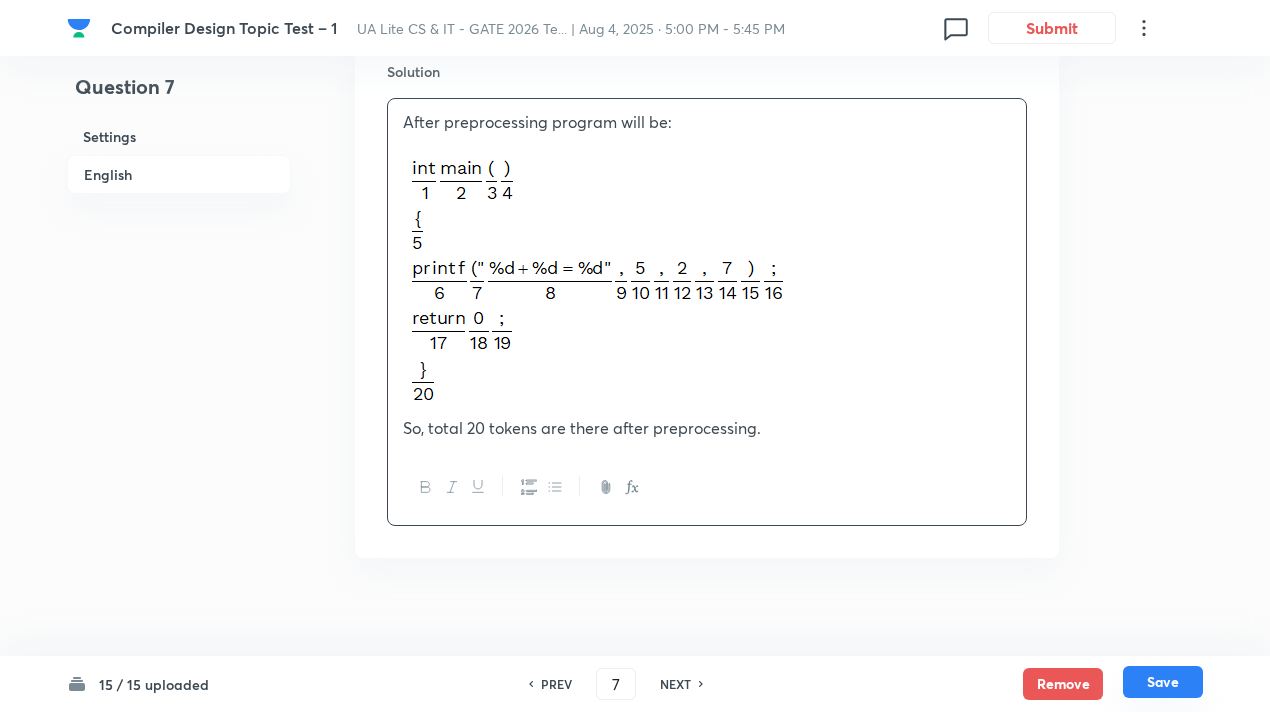click on "Save" at bounding box center [1163, 682] 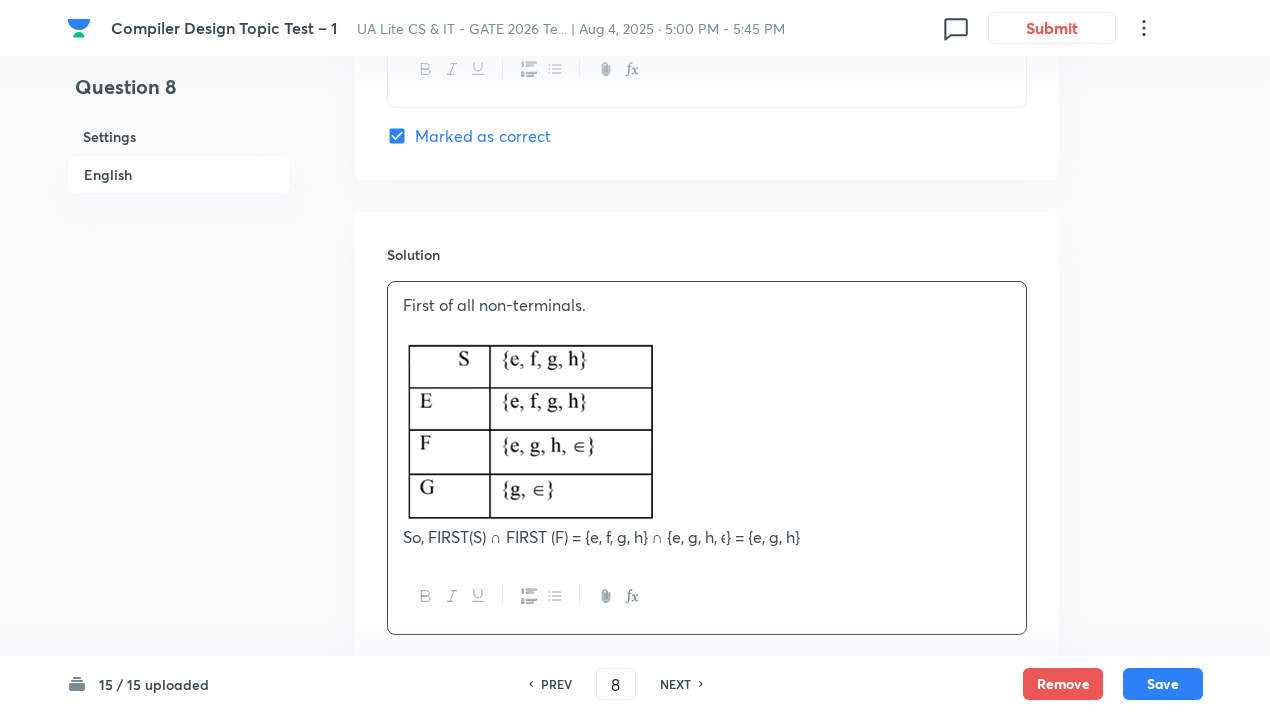 scroll, scrollTop: 2070, scrollLeft: 0, axis: vertical 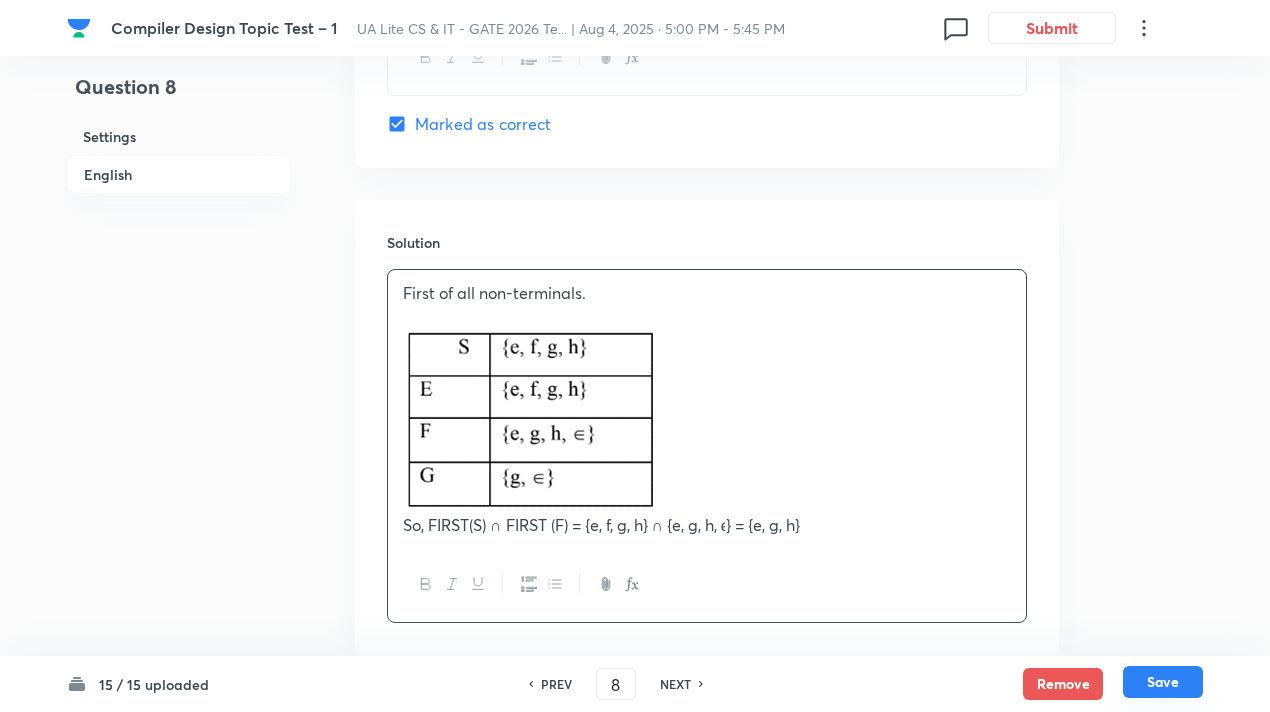 click on "Save" at bounding box center [1163, 682] 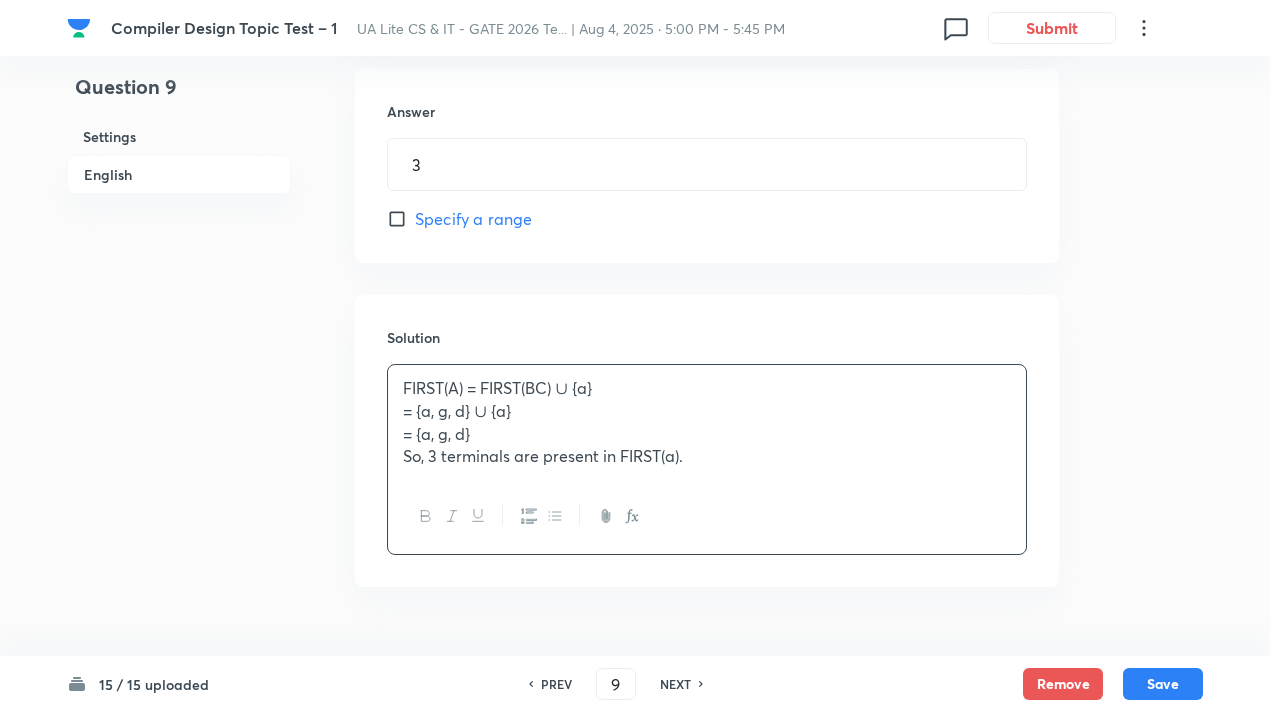scroll, scrollTop: 907, scrollLeft: 0, axis: vertical 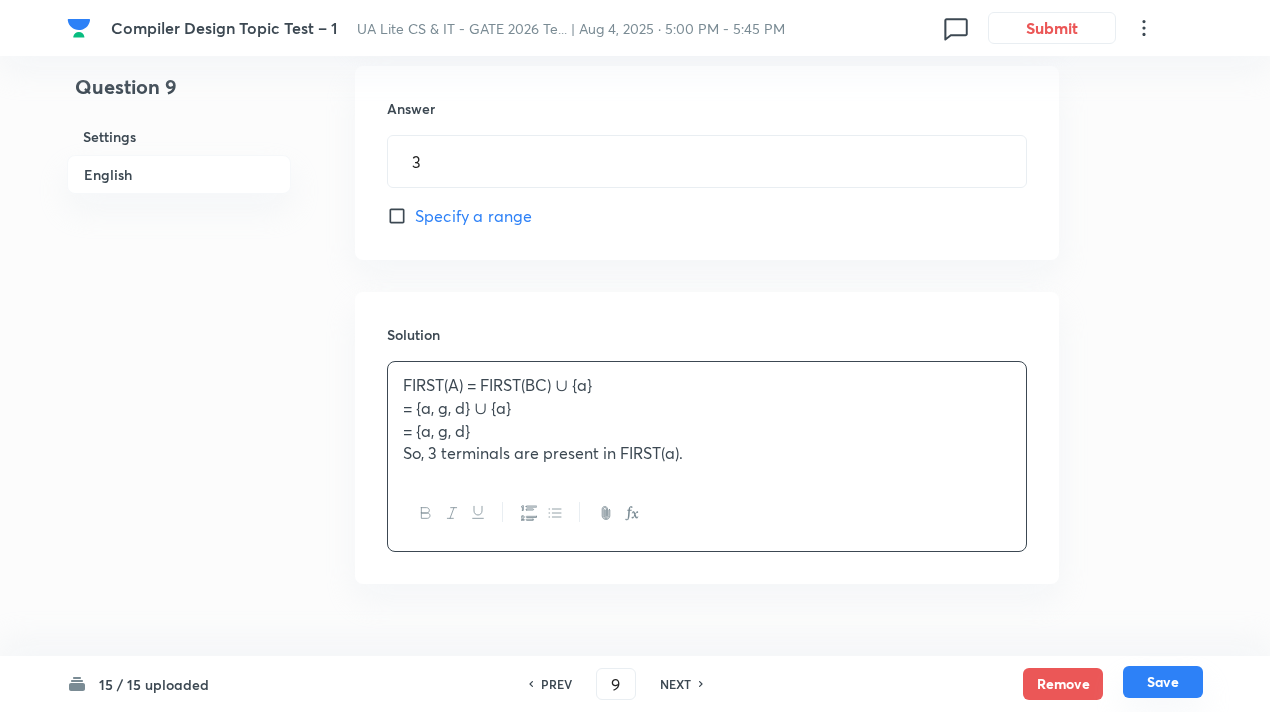 click on "Save" at bounding box center (1163, 682) 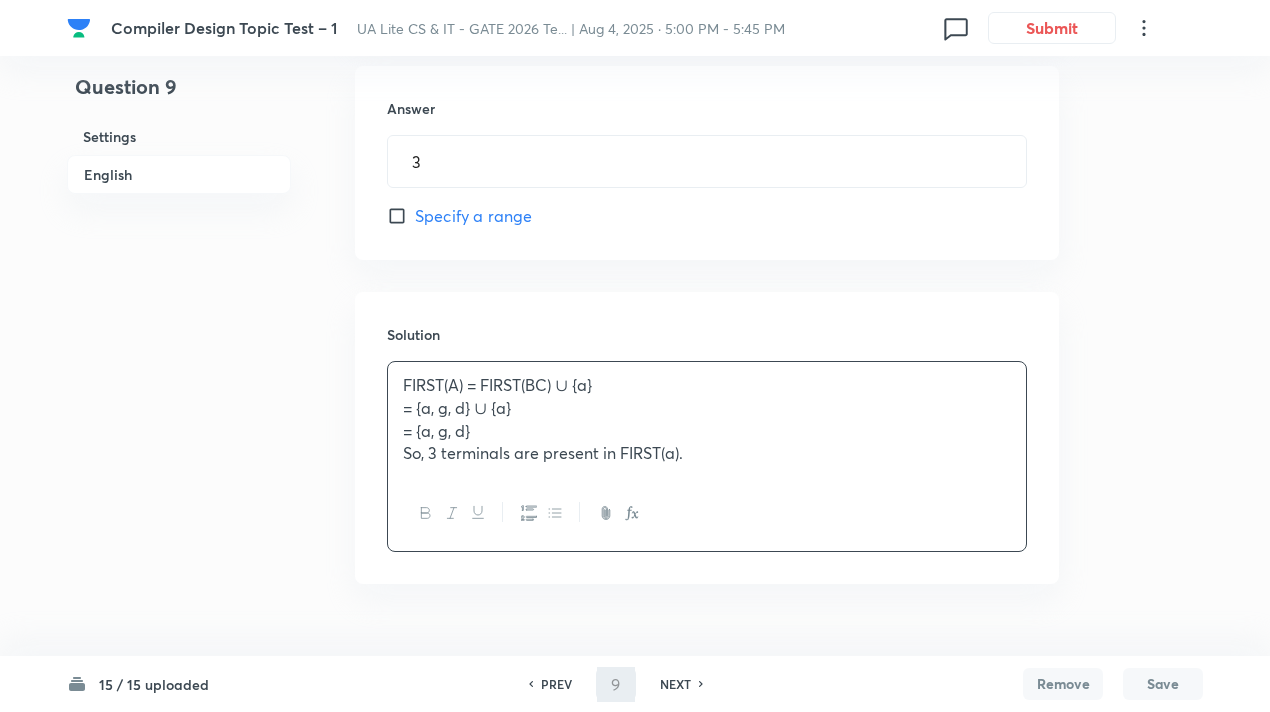 type on "10" 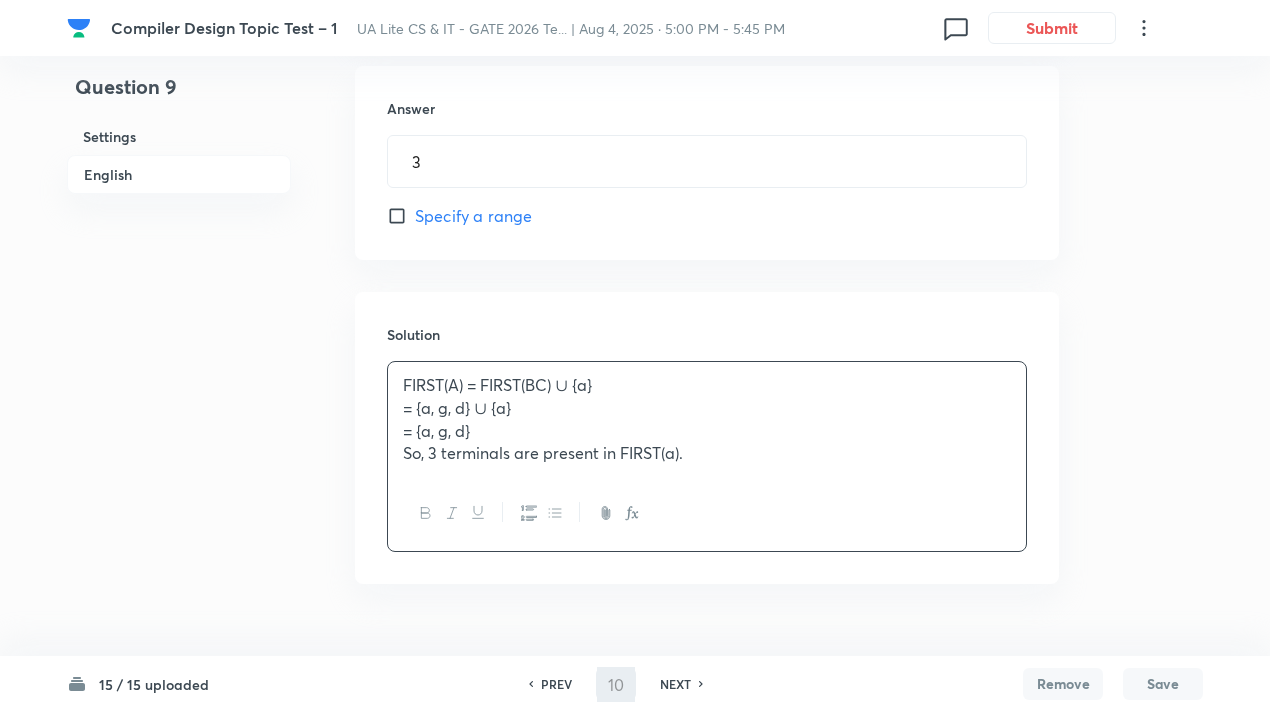 type on "5" 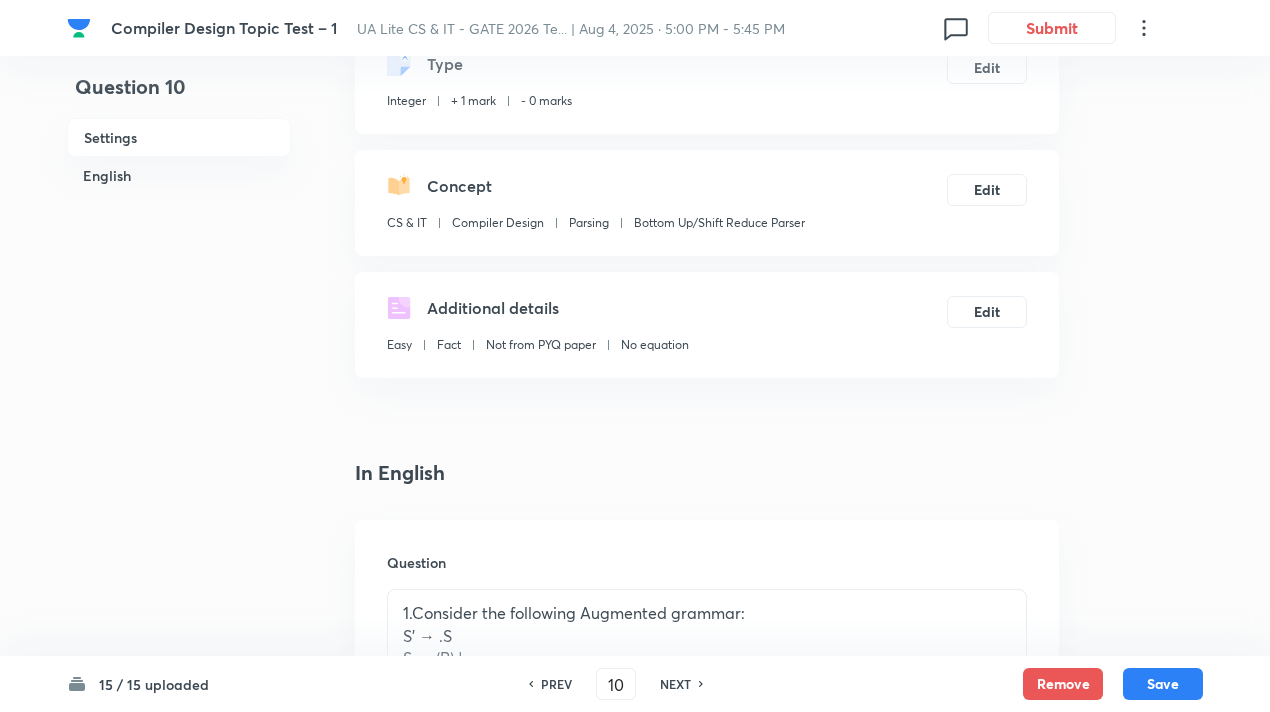 scroll, scrollTop: 0, scrollLeft: 0, axis: both 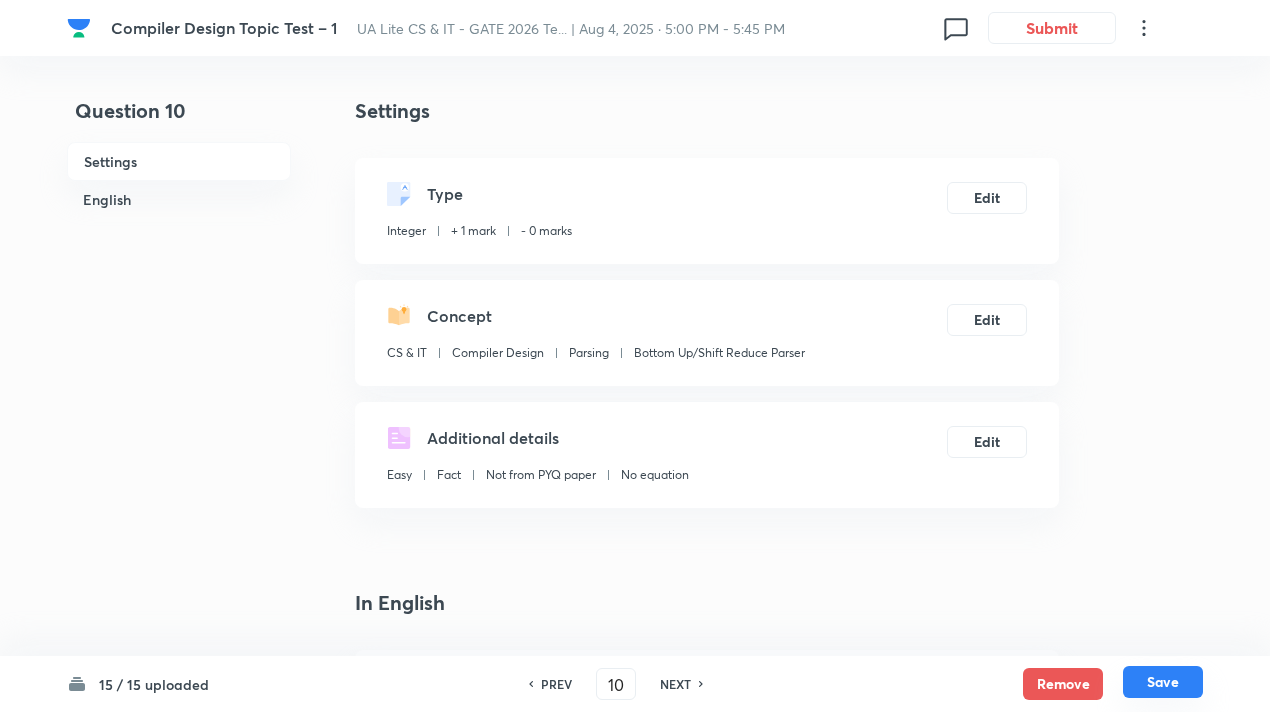 click on "Save" at bounding box center (1163, 682) 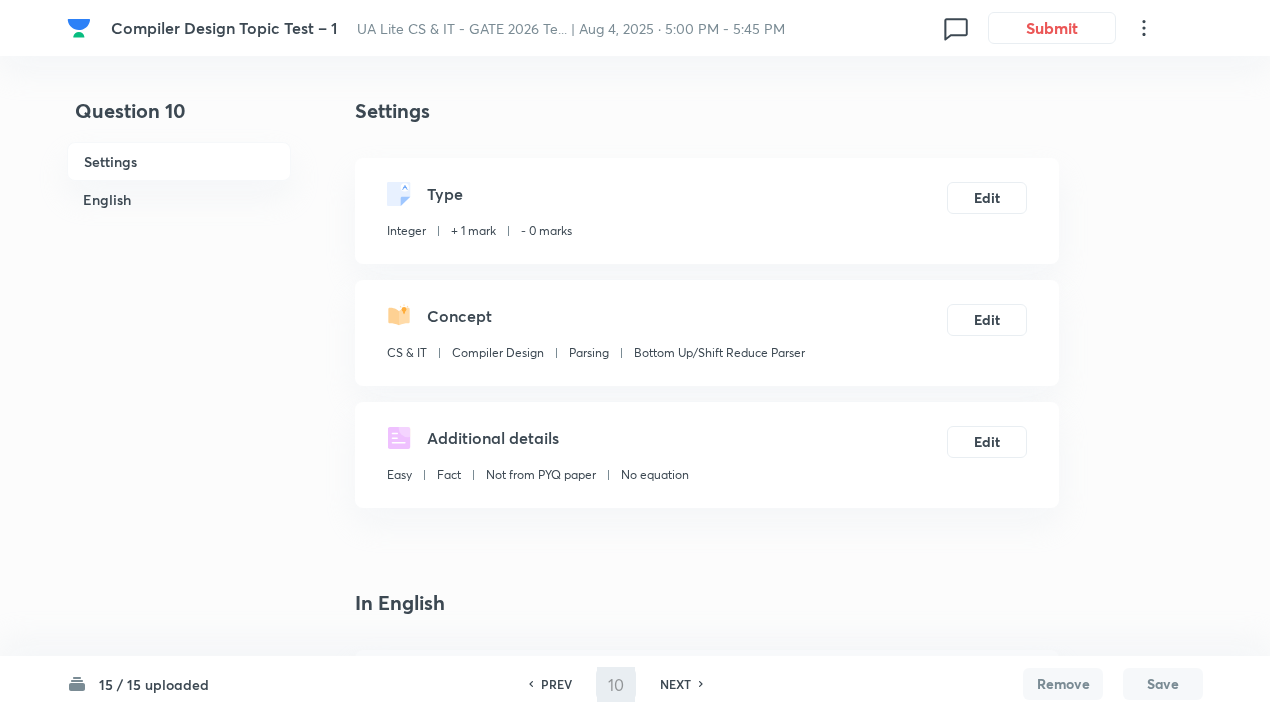 type on "11" 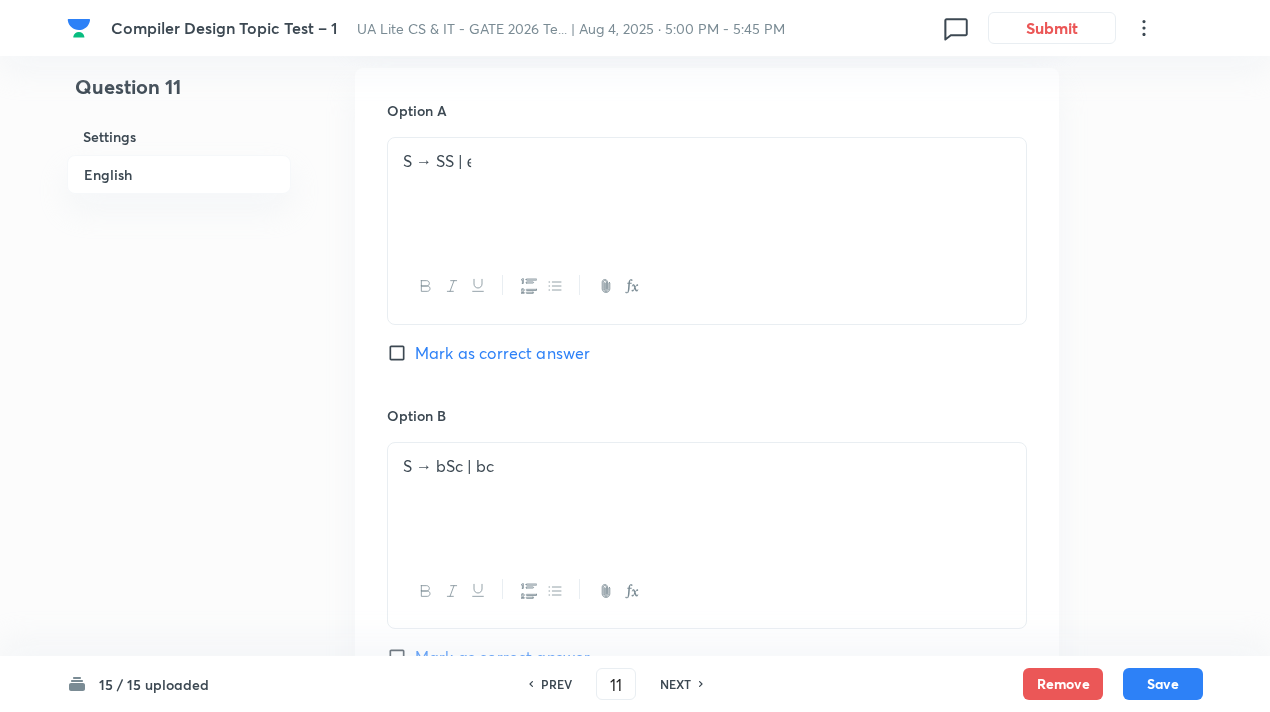 scroll, scrollTop: 904, scrollLeft: 0, axis: vertical 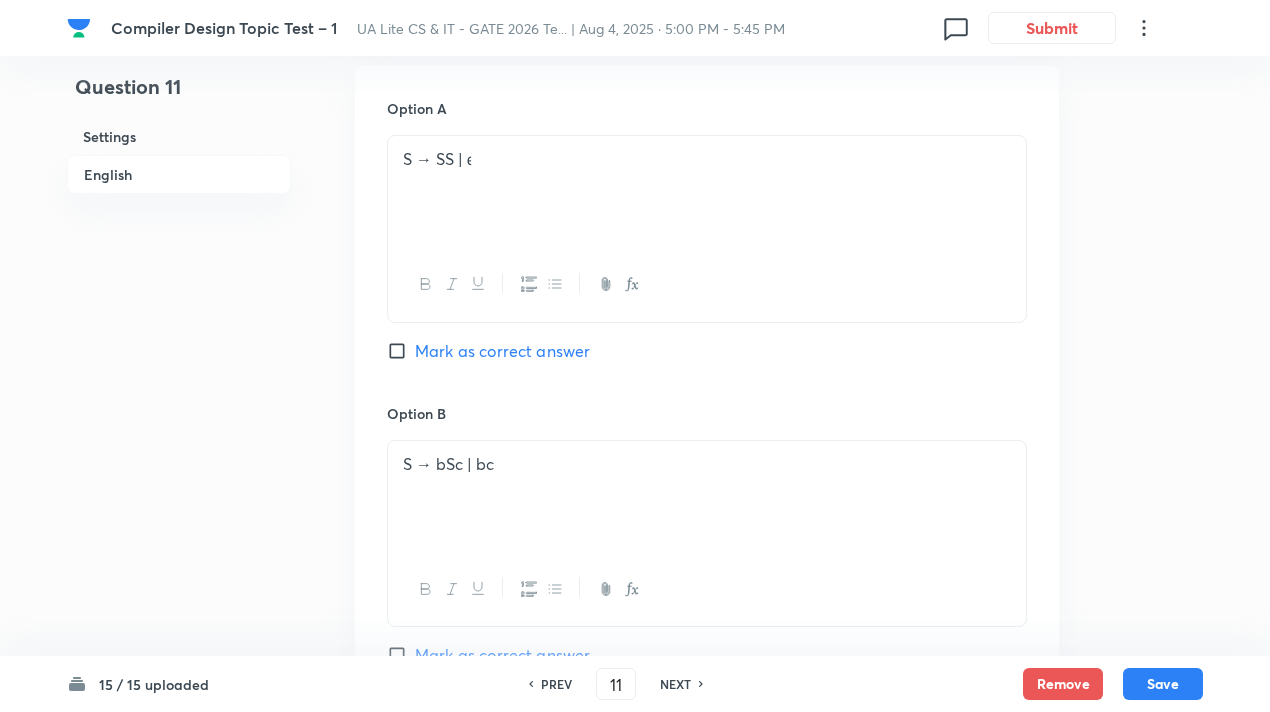 click on "Mark as correct answer" at bounding box center (401, 351) 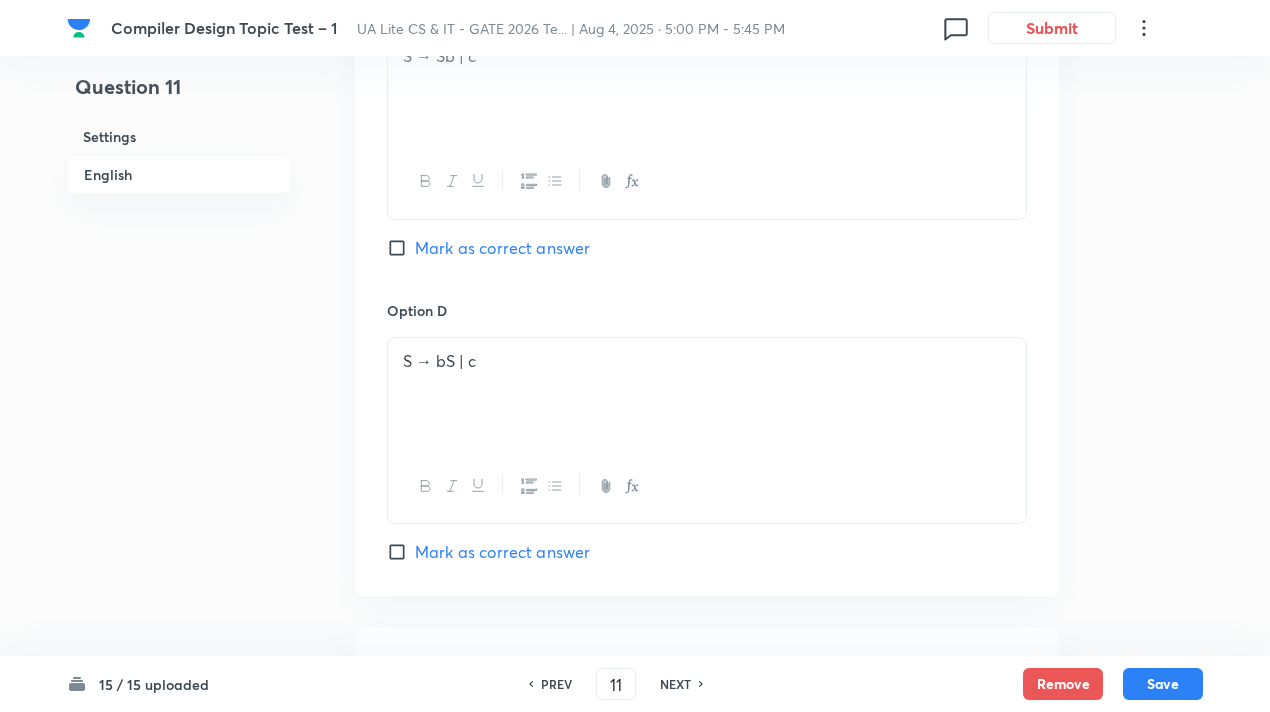 scroll, scrollTop: 1614, scrollLeft: 0, axis: vertical 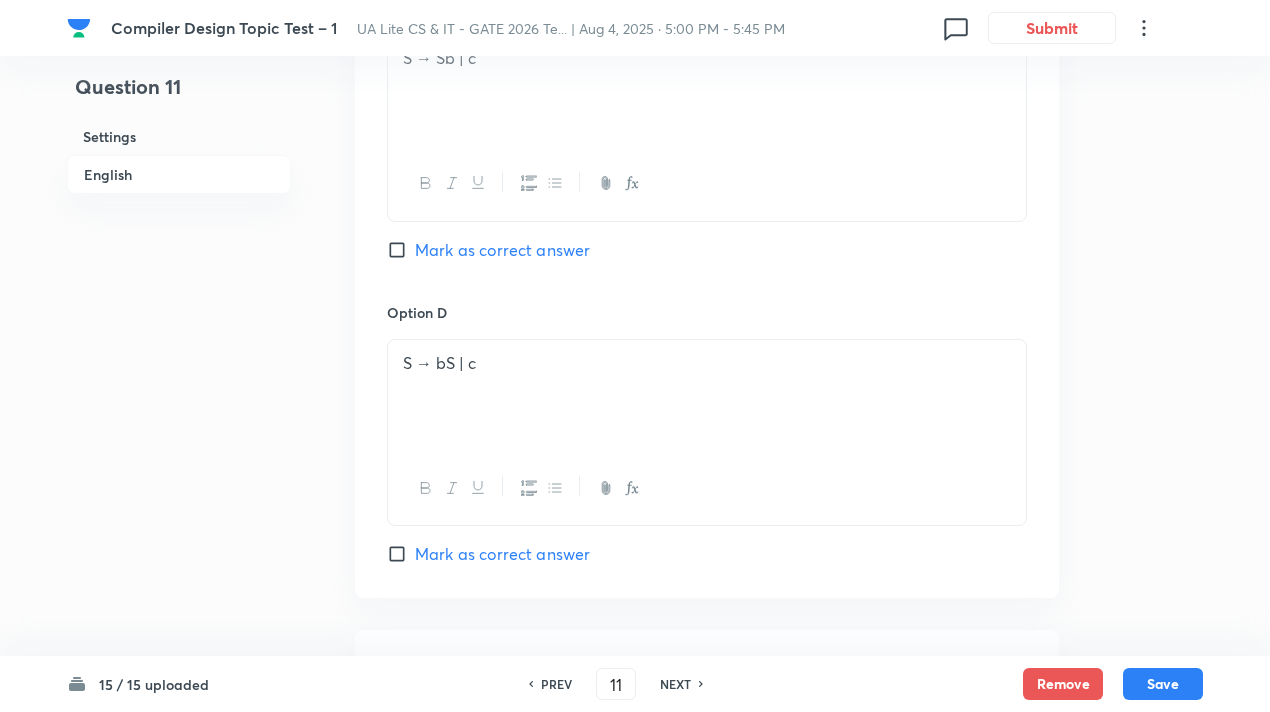 click on "Mark as correct answer" at bounding box center [401, 554] 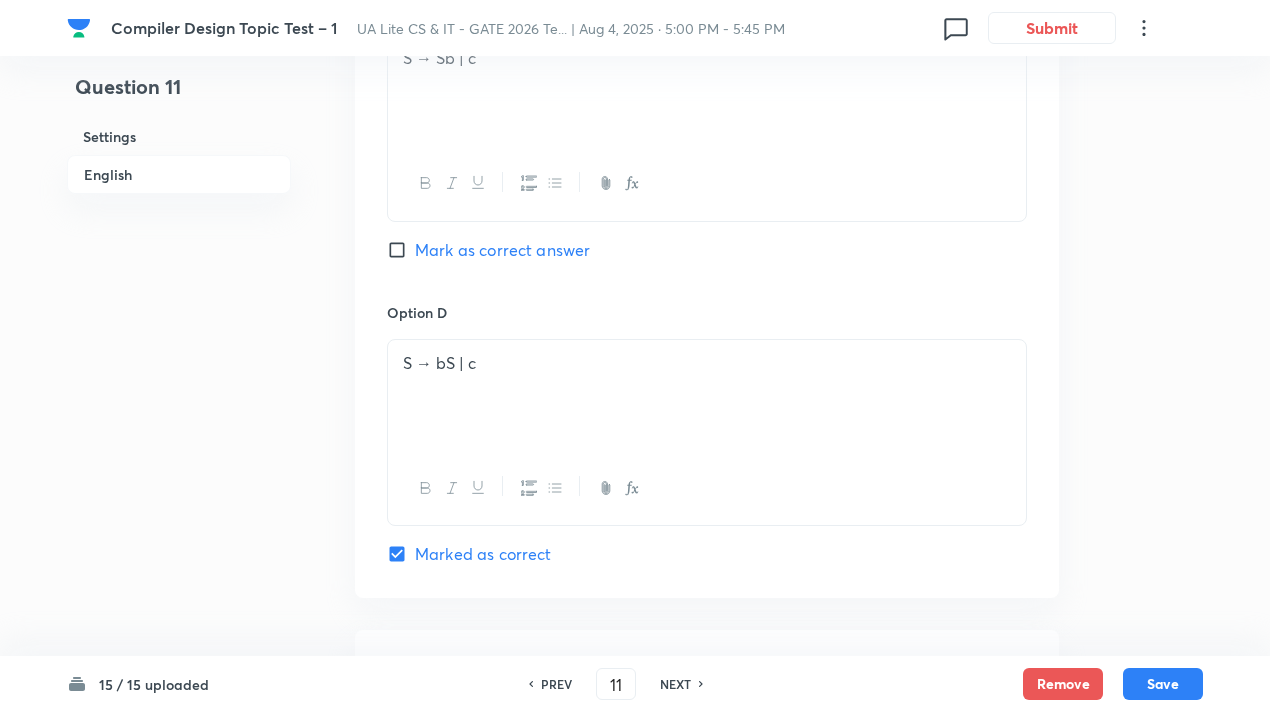 checkbox on "false" 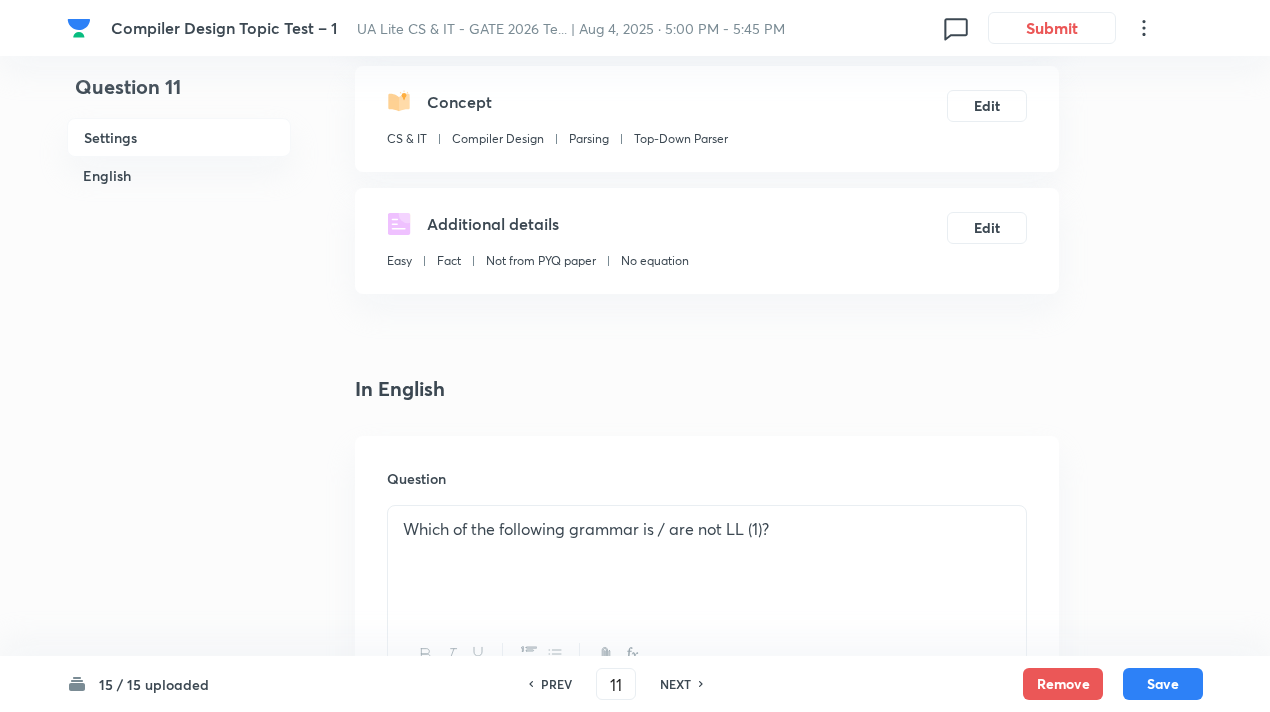 scroll, scrollTop: 180, scrollLeft: 0, axis: vertical 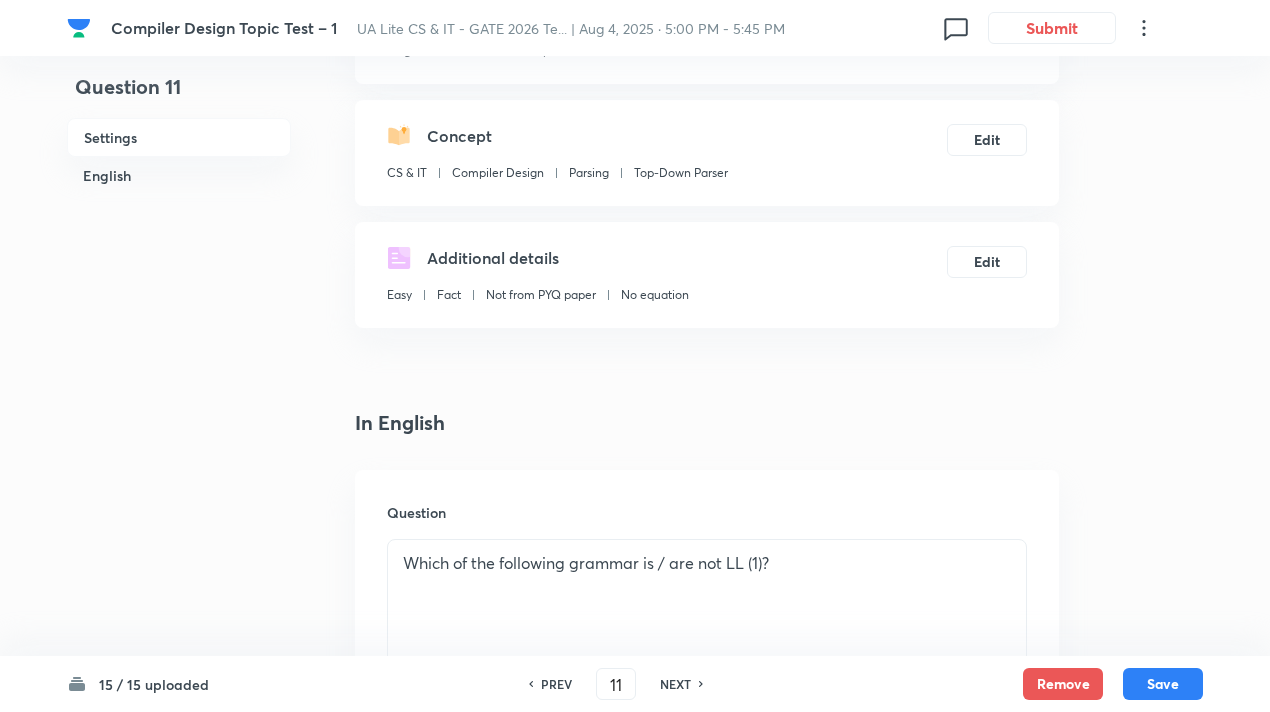 click on "Which of the following grammar is / are not LL (1)?" at bounding box center [707, 563] 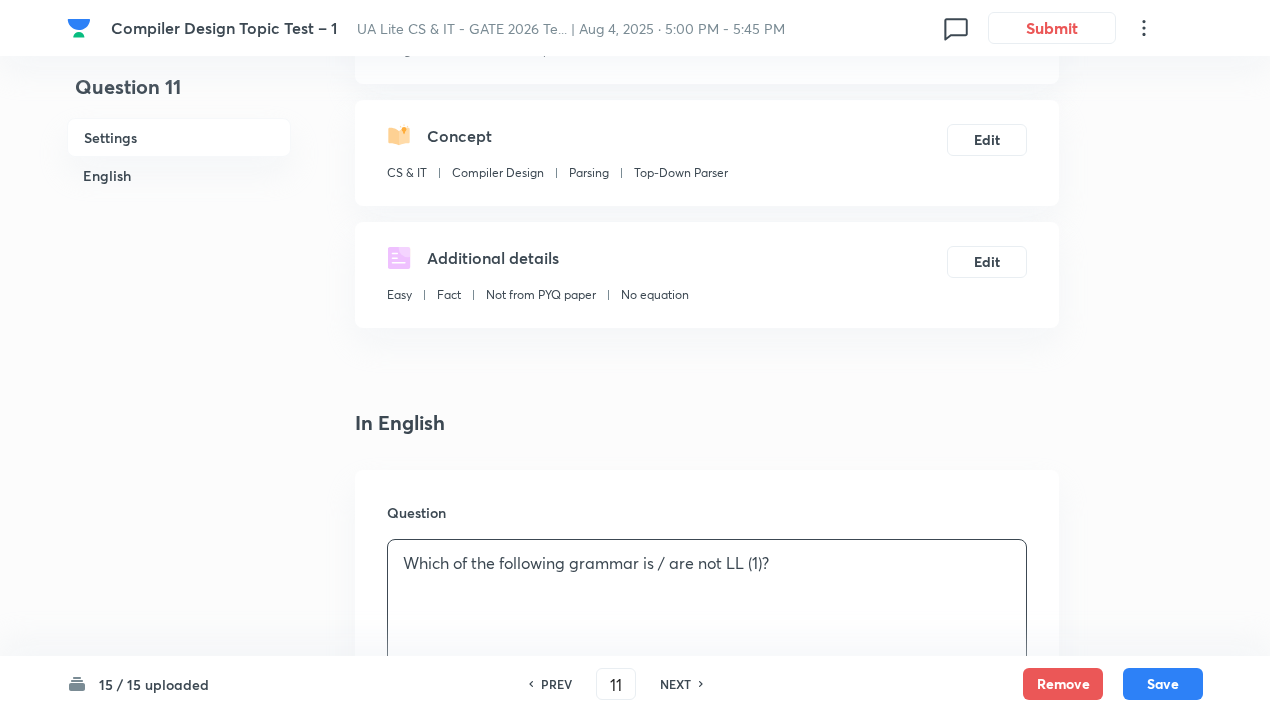 type 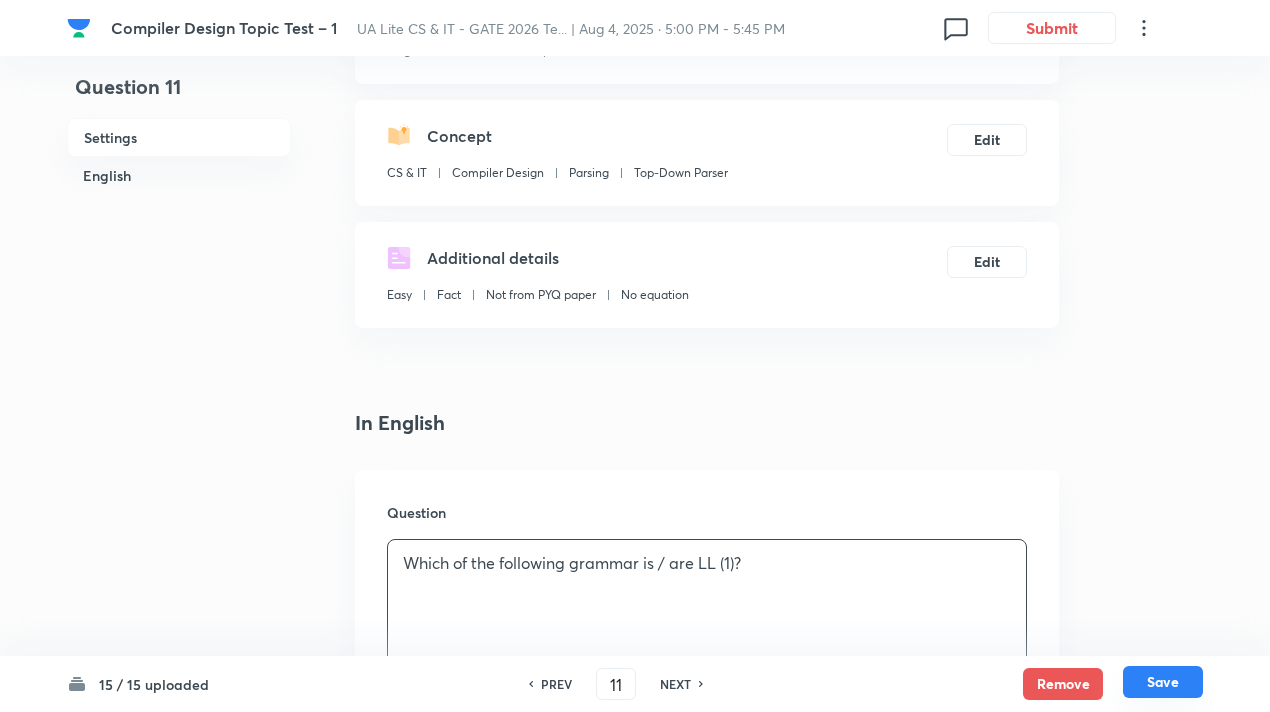 click on "Save" at bounding box center [1163, 682] 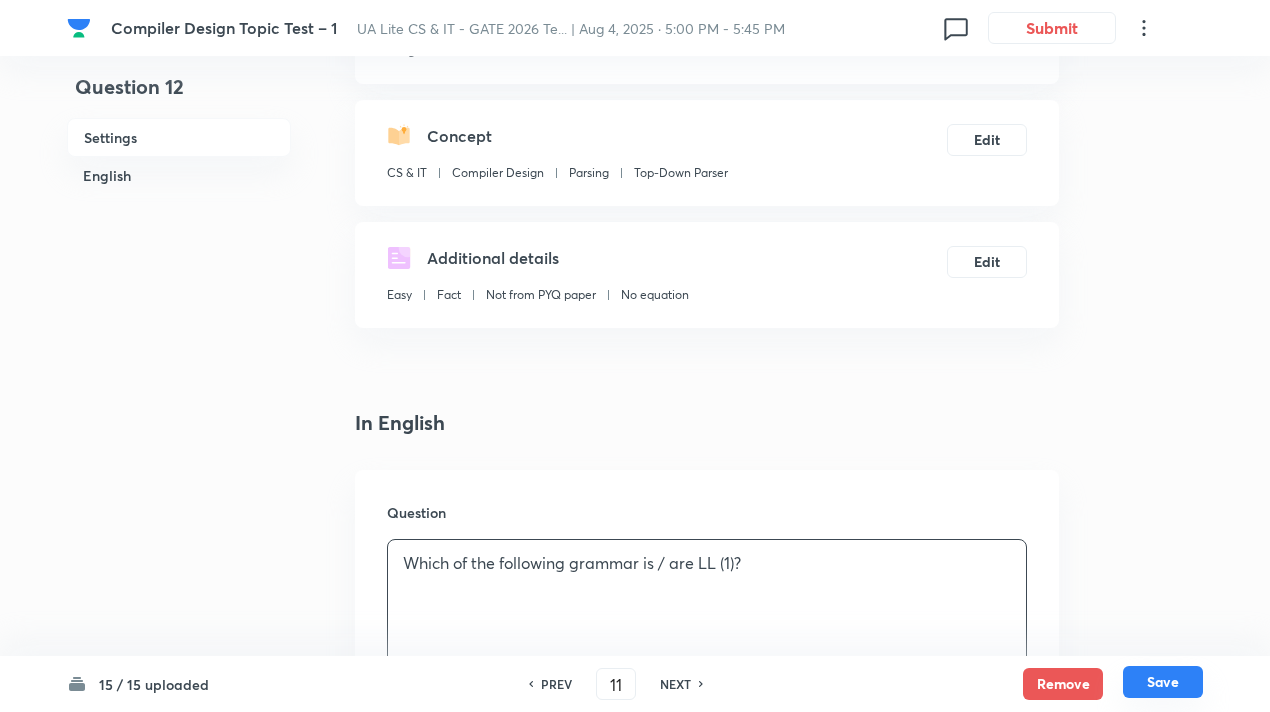 type on "12" 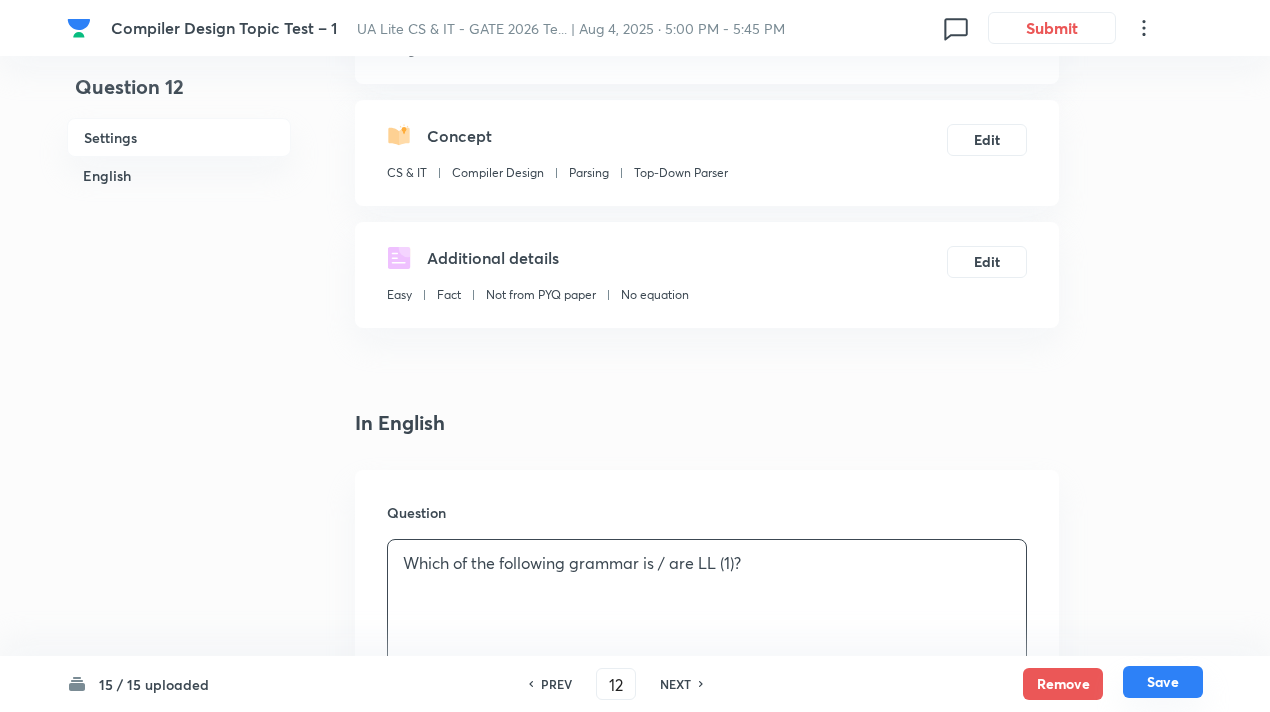 type on "3" 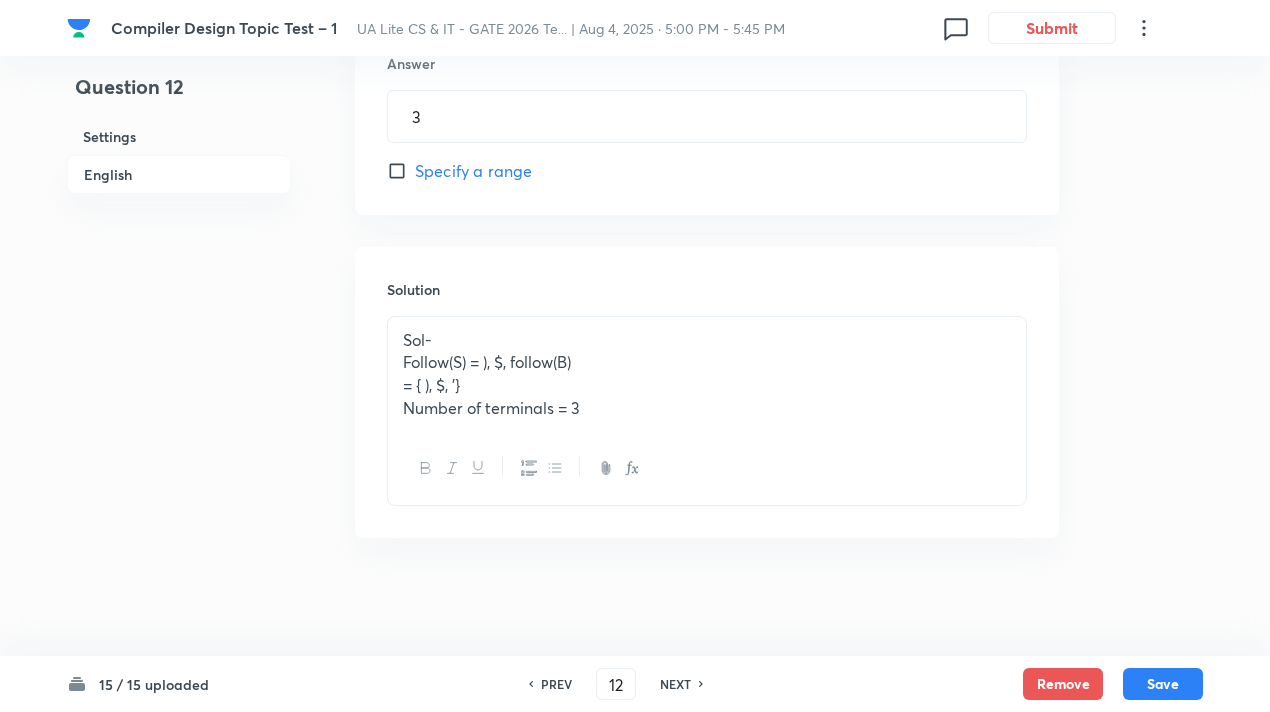 scroll, scrollTop: 998, scrollLeft: 0, axis: vertical 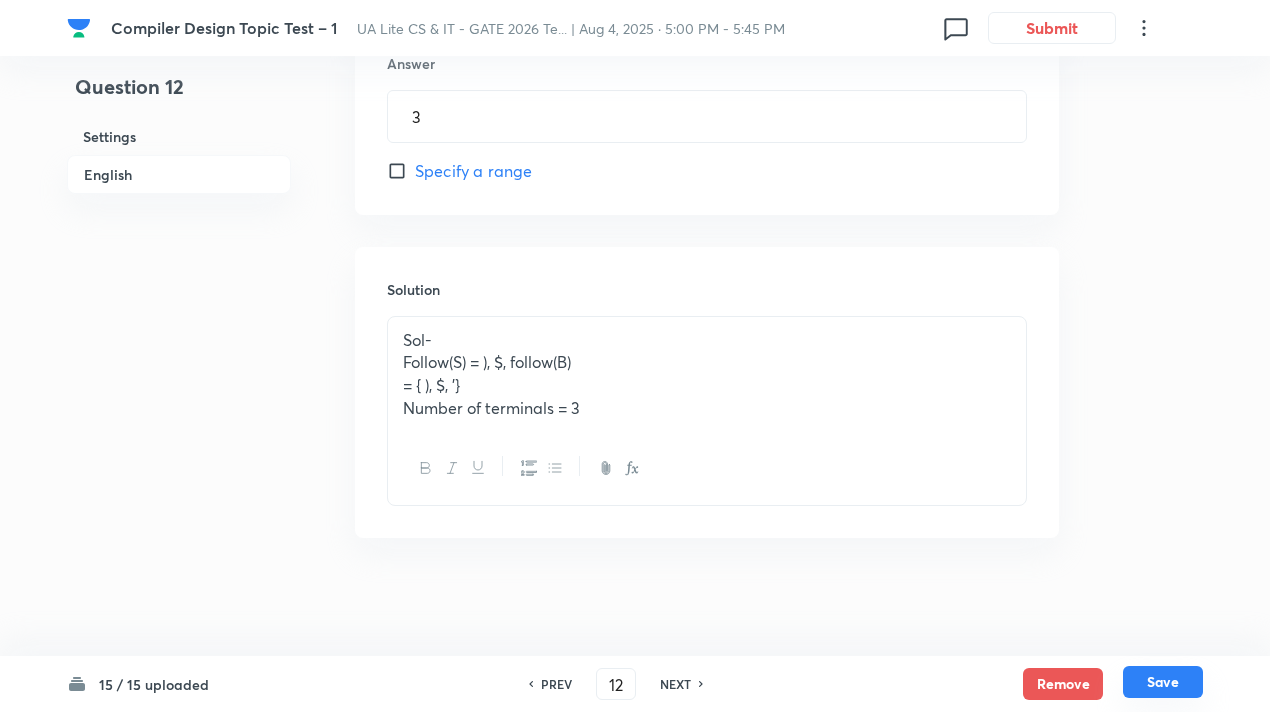 click on "Save" at bounding box center (1163, 682) 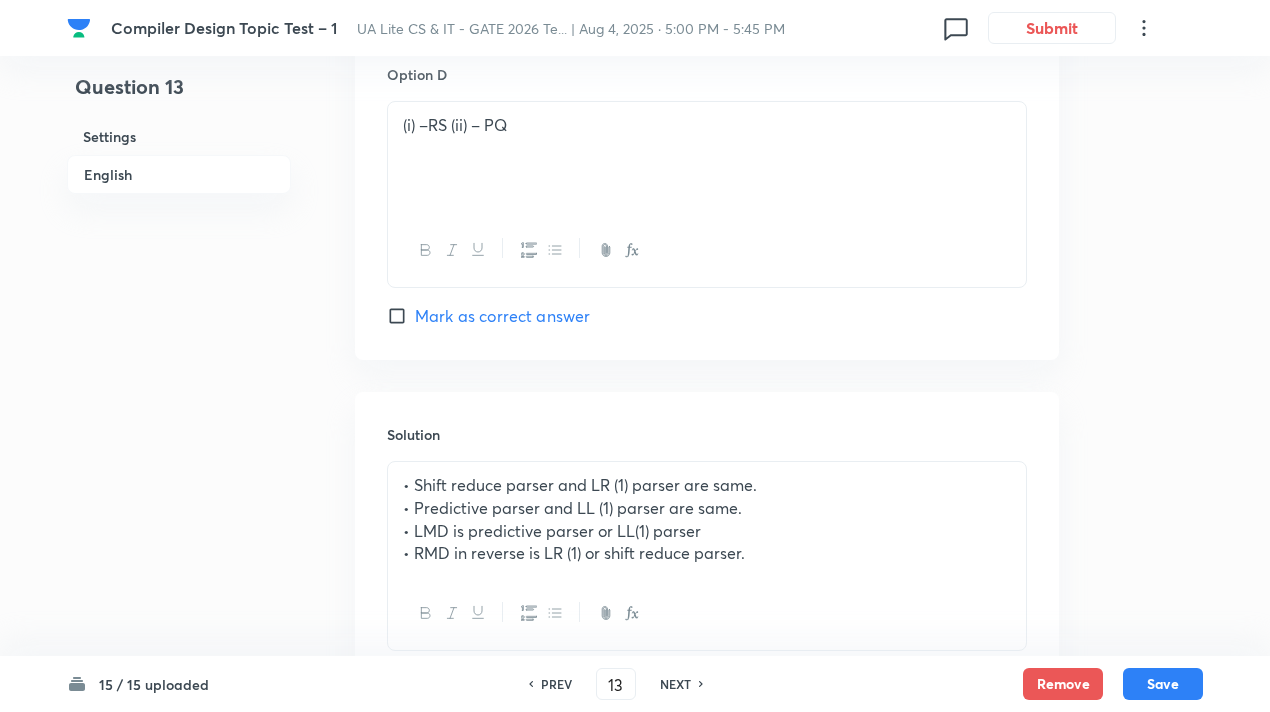 scroll, scrollTop: 1942, scrollLeft: 0, axis: vertical 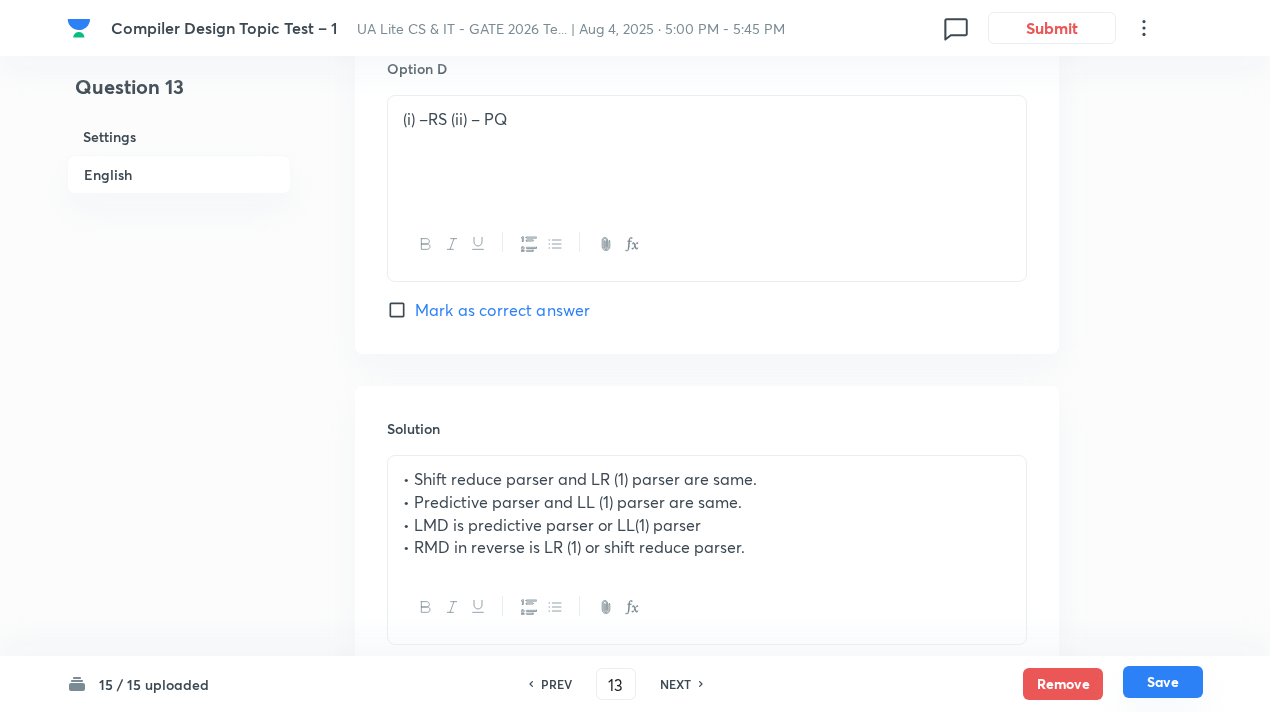 click on "Save" at bounding box center [1163, 682] 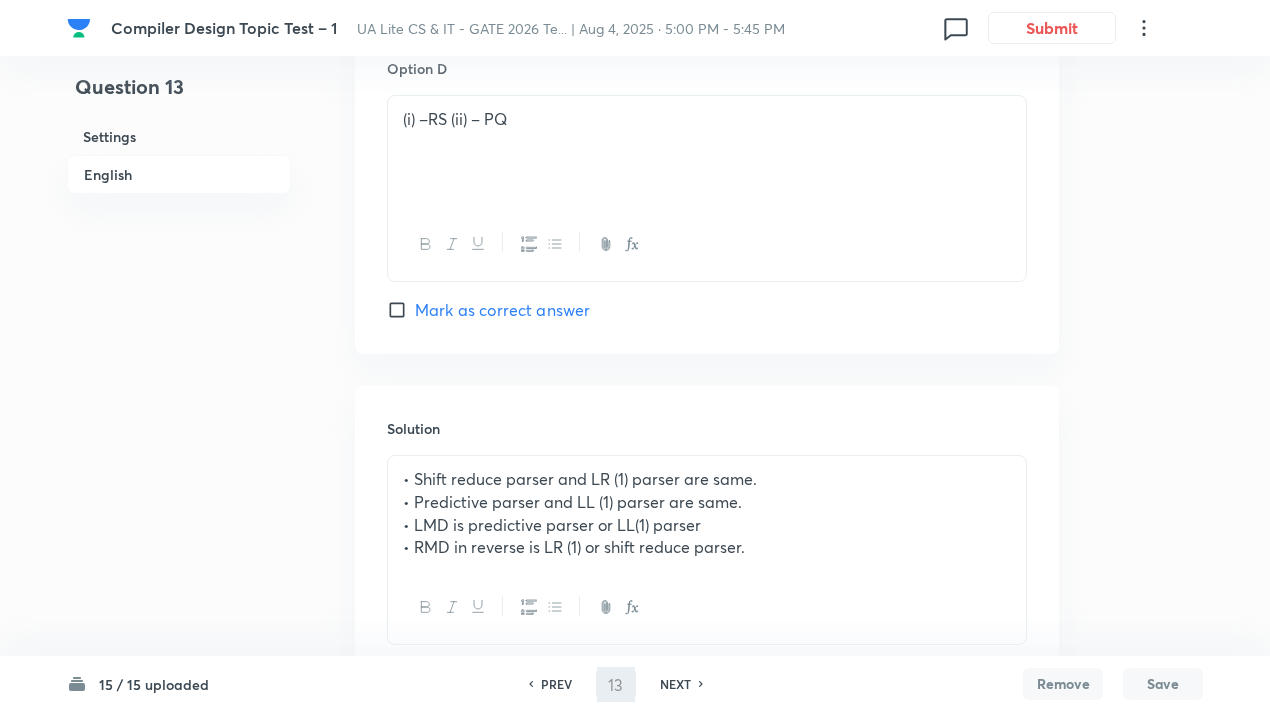 type on "14" 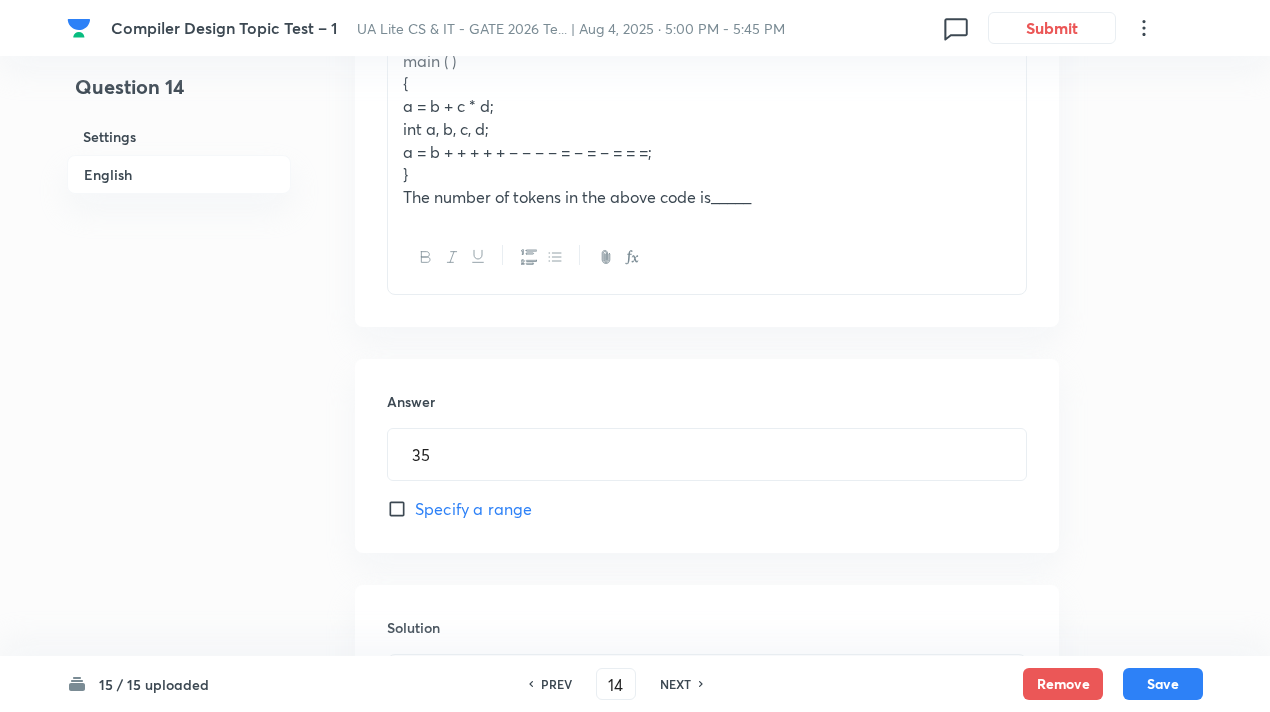 scroll, scrollTop: 1065, scrollLeft: 0, axis: vertical 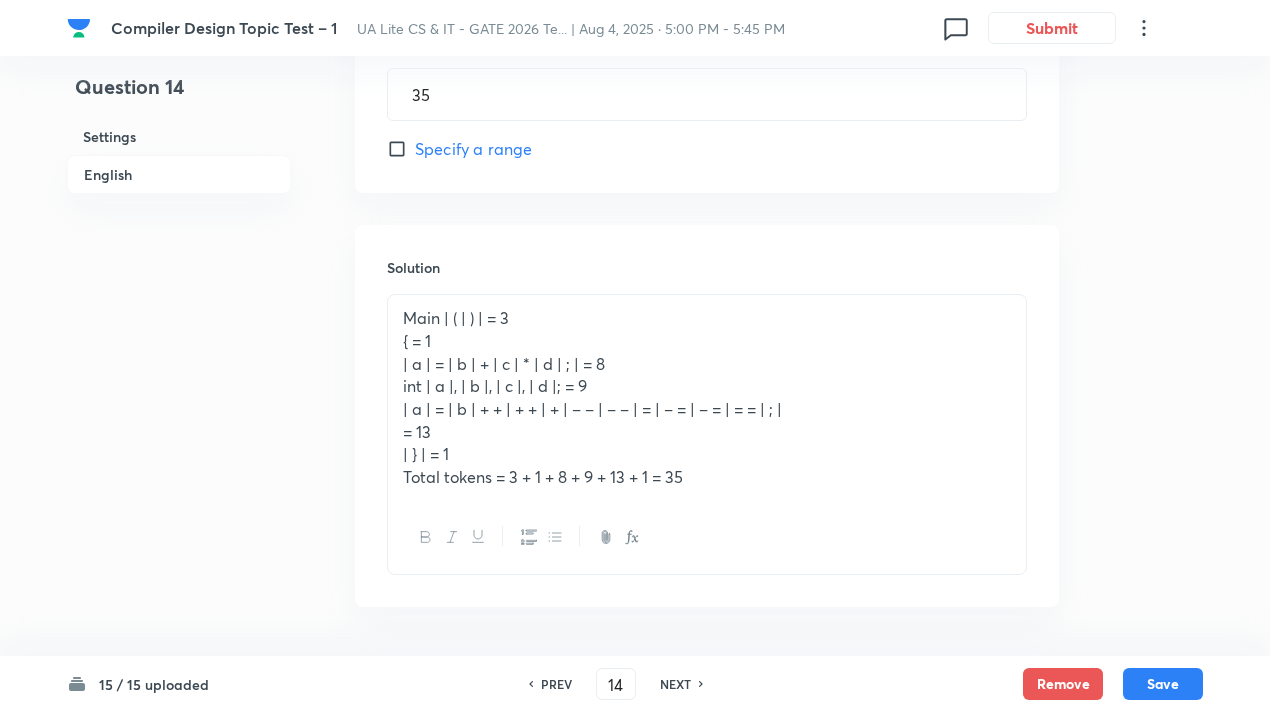 click on "| } | = 1" at bounding box center [707, 454] 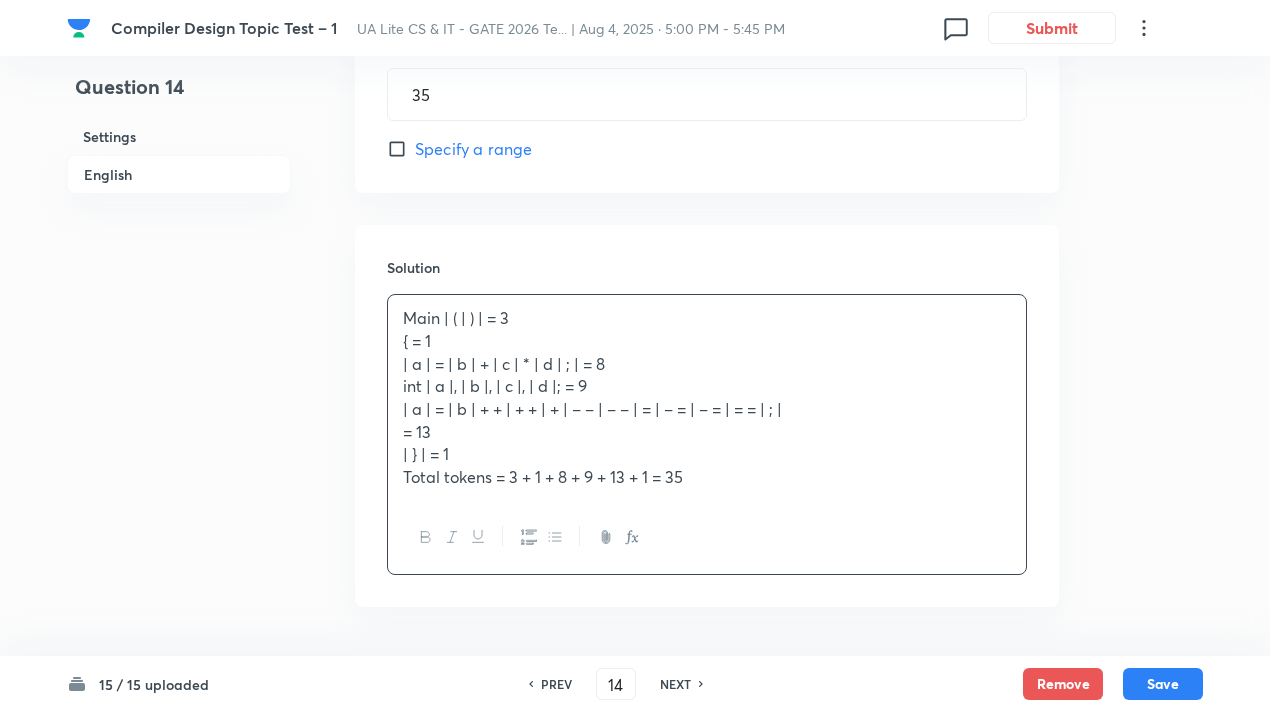 click on "= 13" at bounding box center [707, 432] 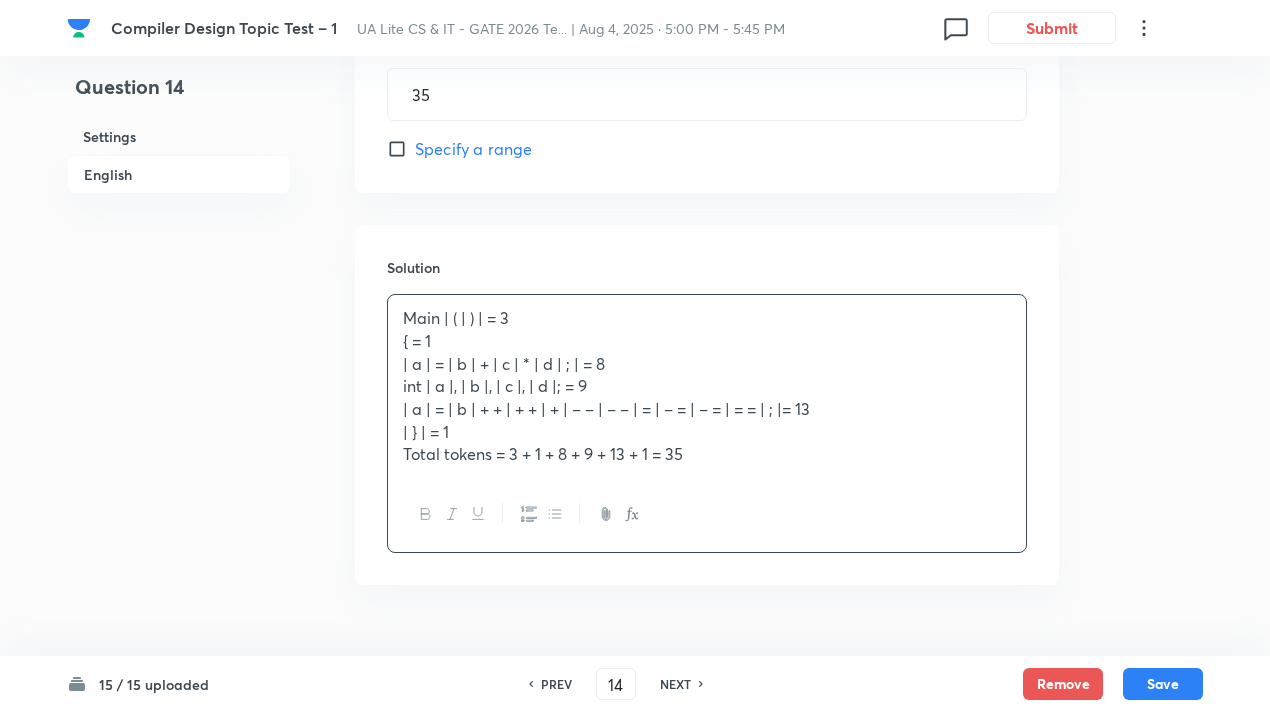 type 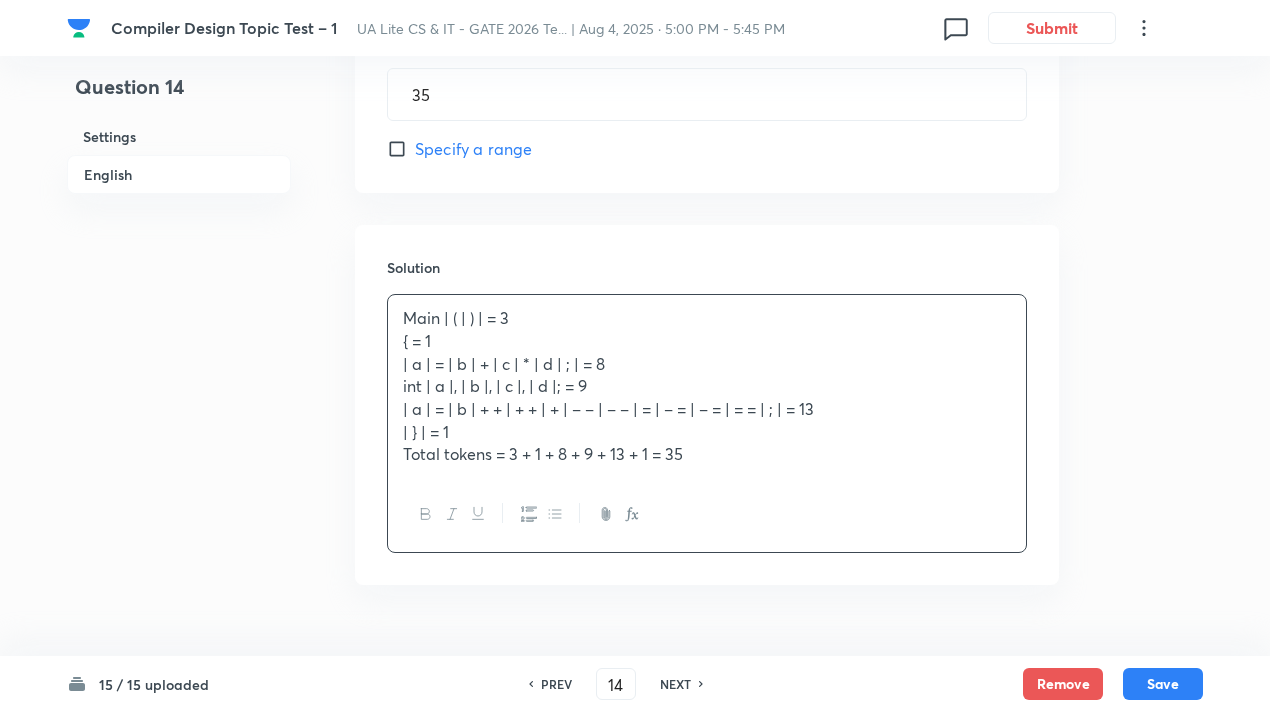 click on "15 / 15 uploaded
PREV 14 ​ NEXT Remove Save" at bounding box center [635, 684] 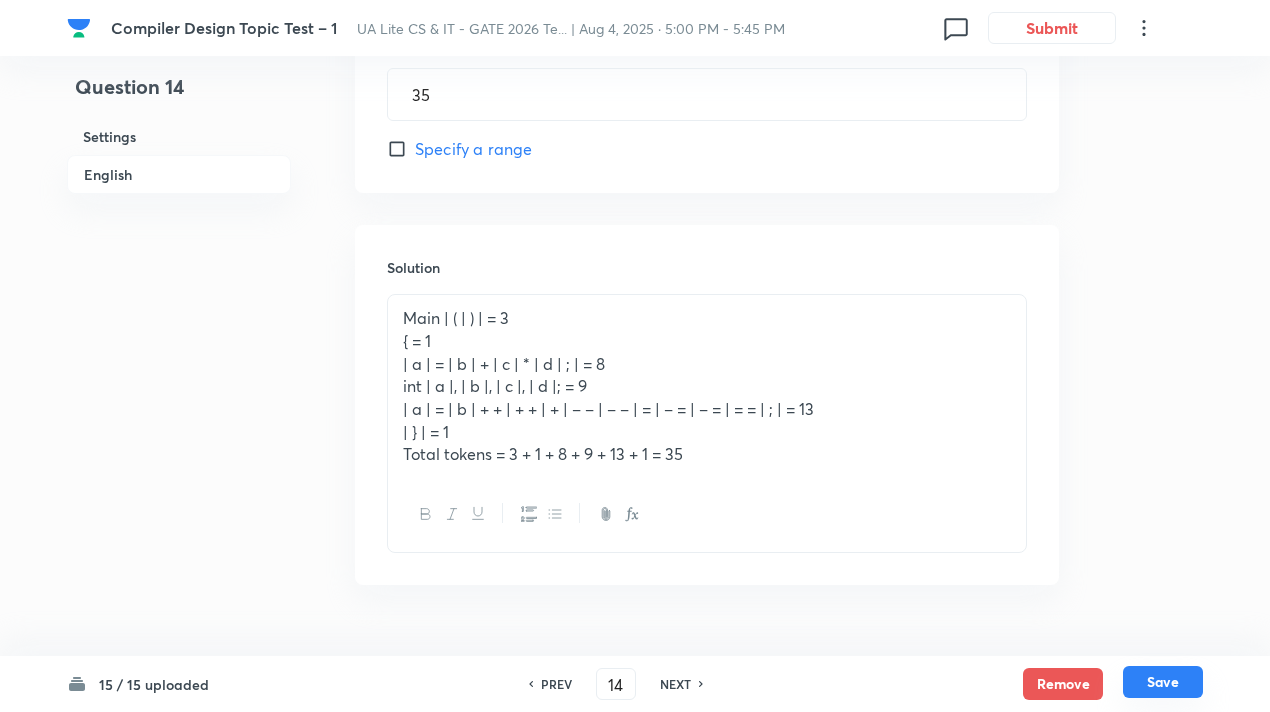 click on "Save" at bounding box center (1163, 682) 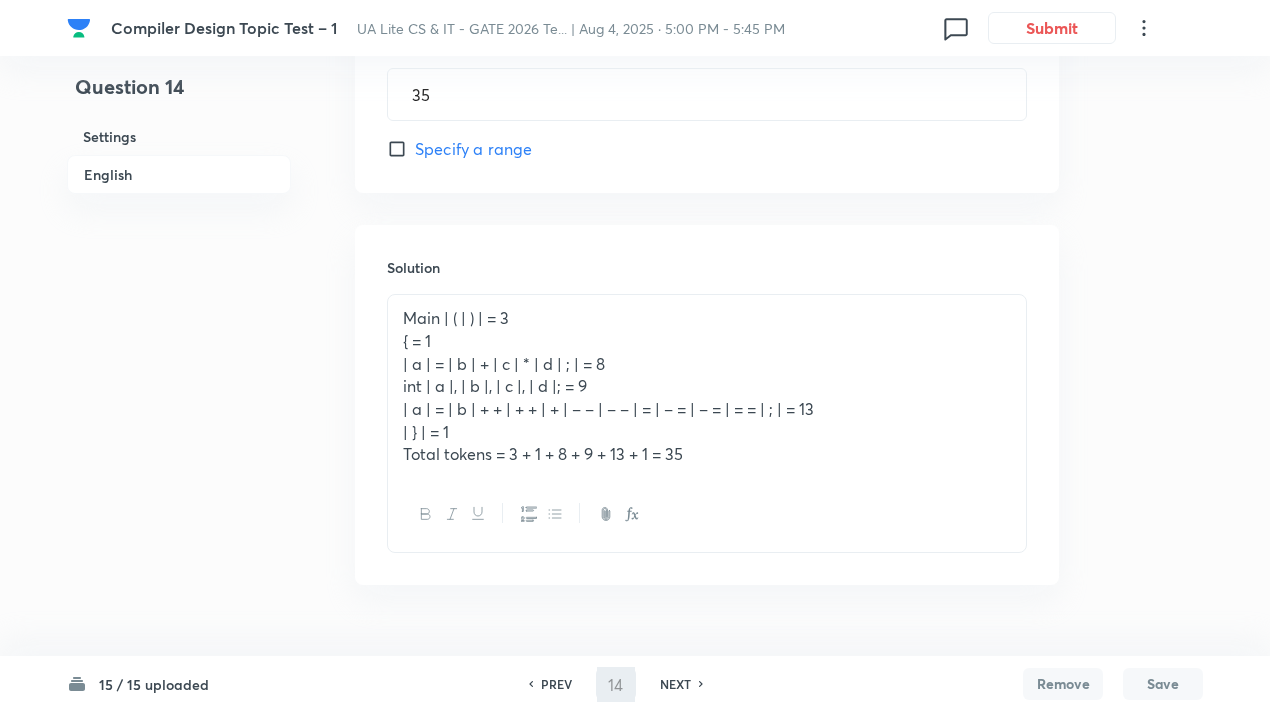 type on "15" 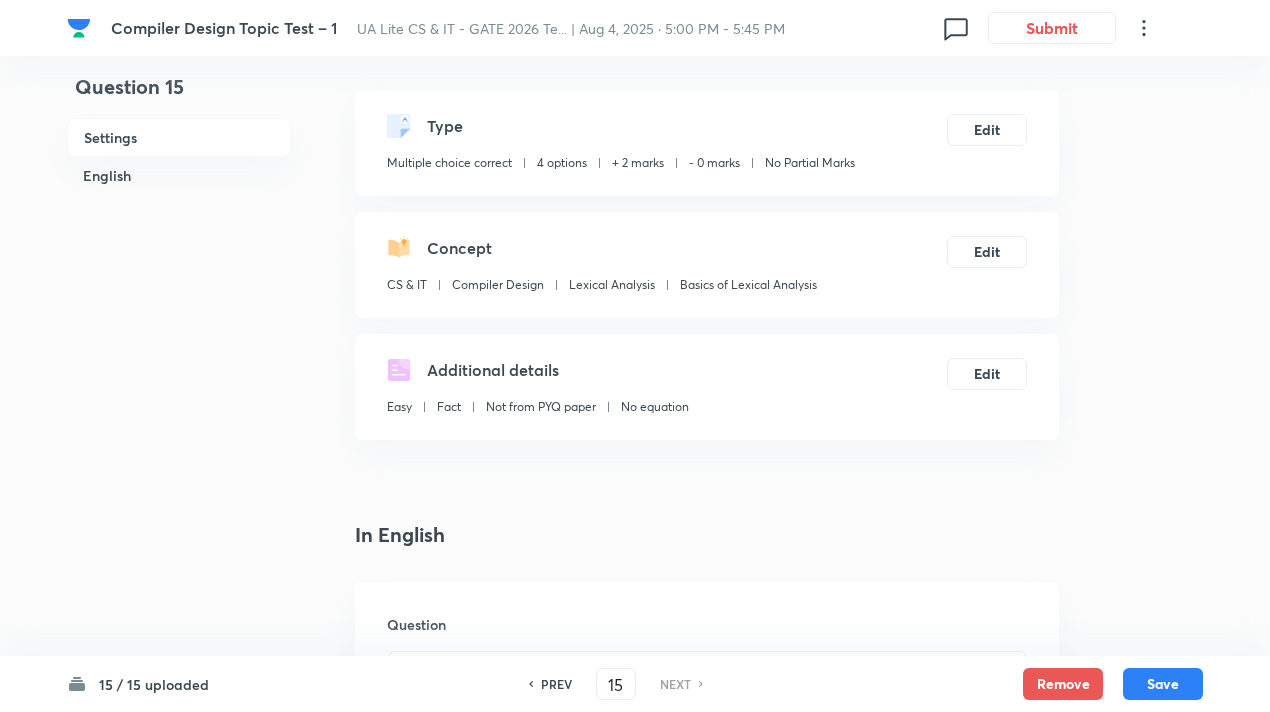 scroll, scrollTop: 0, scrollLeft: 0, axis: both 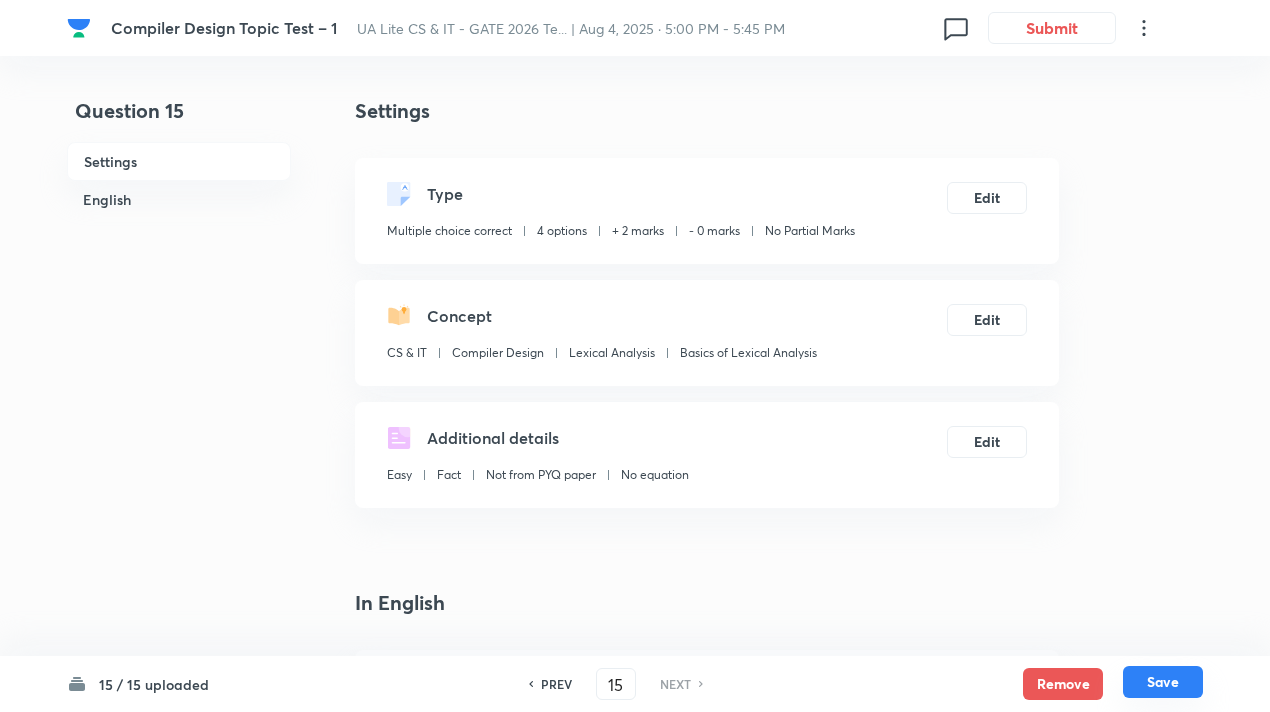 click on "Save" at bounding box center [1163, 682] 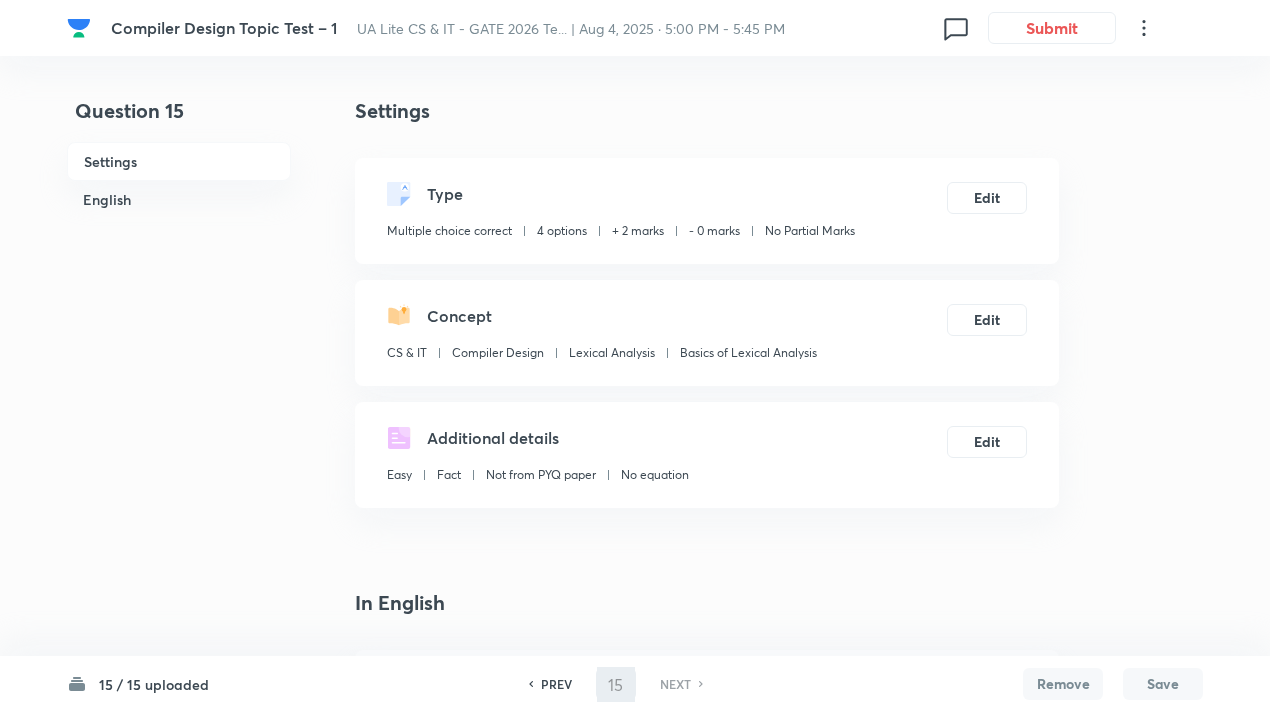 checkbox on "true" 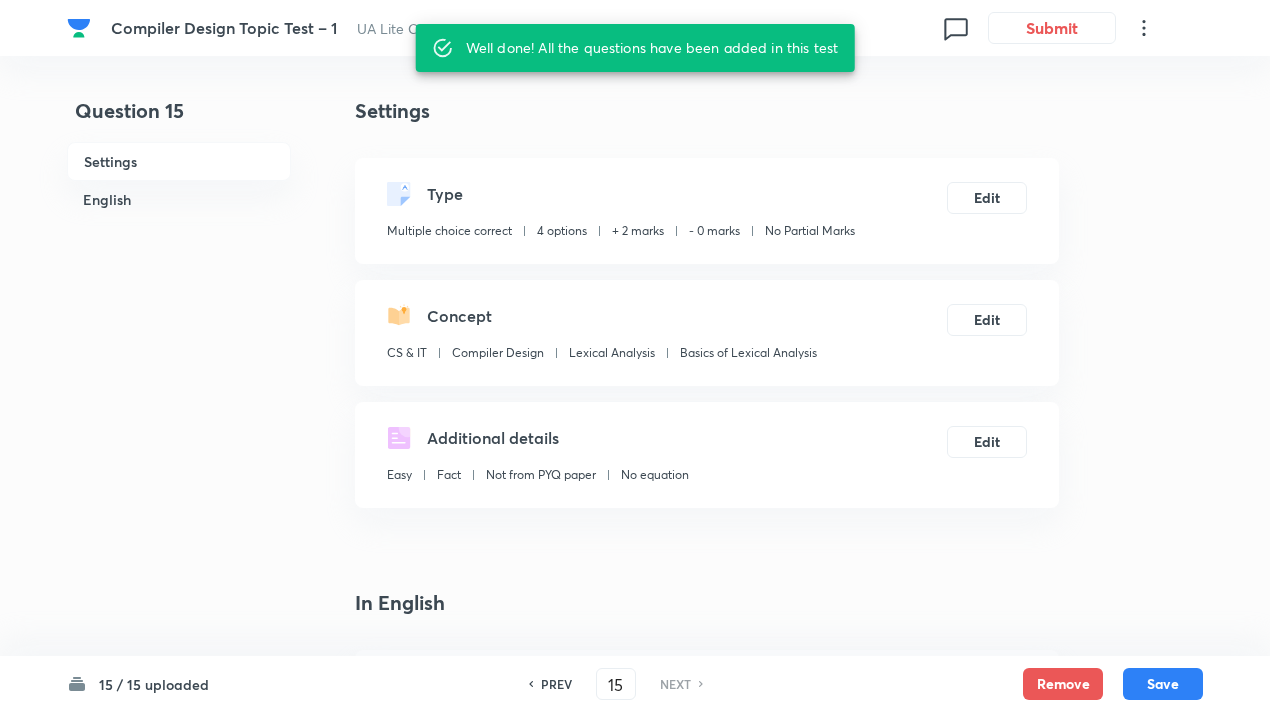 click on "PREV" at bounding box center (556, 684) 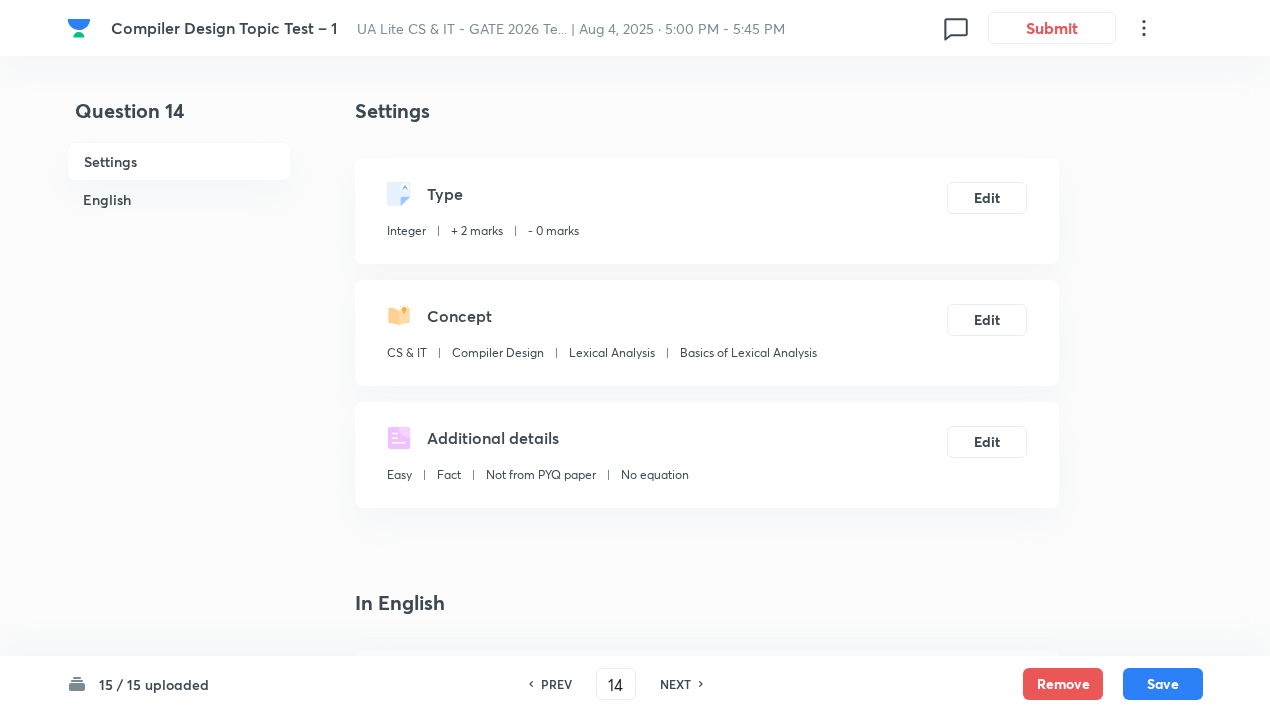 click on "PREV" at bounding box center (556, 684) 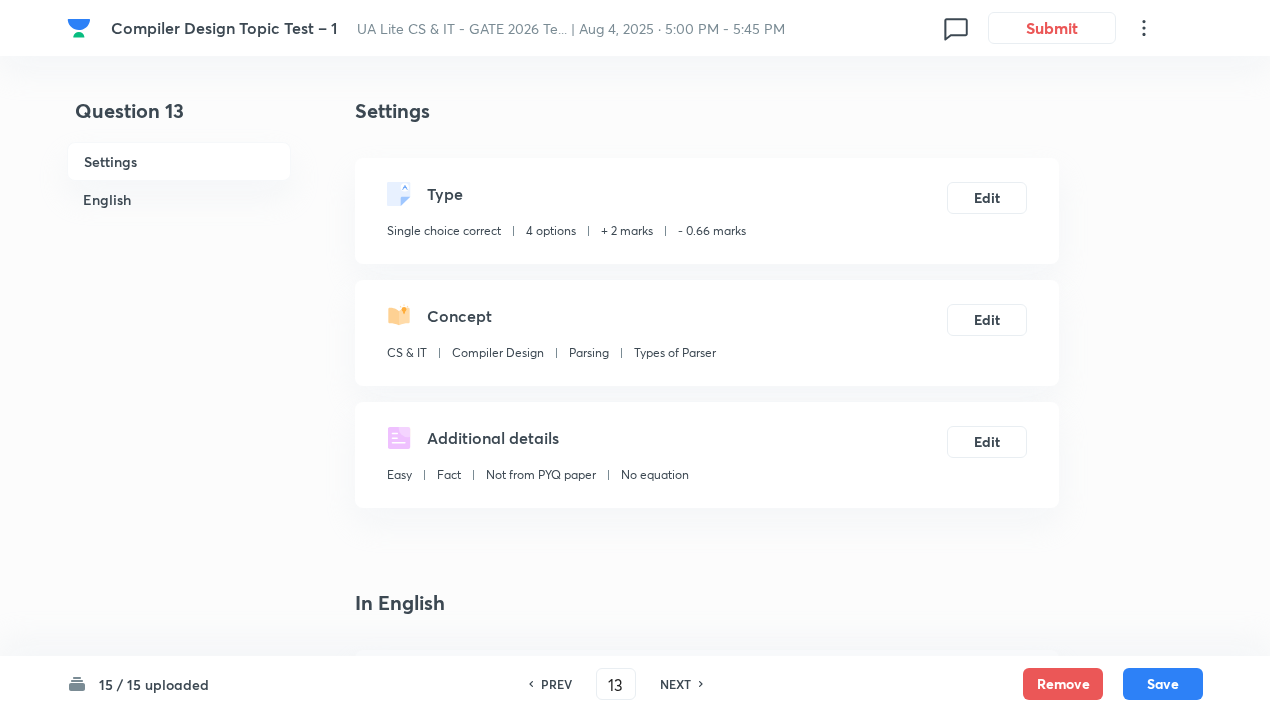 click on "PREV" at bounding box center [556, 684] 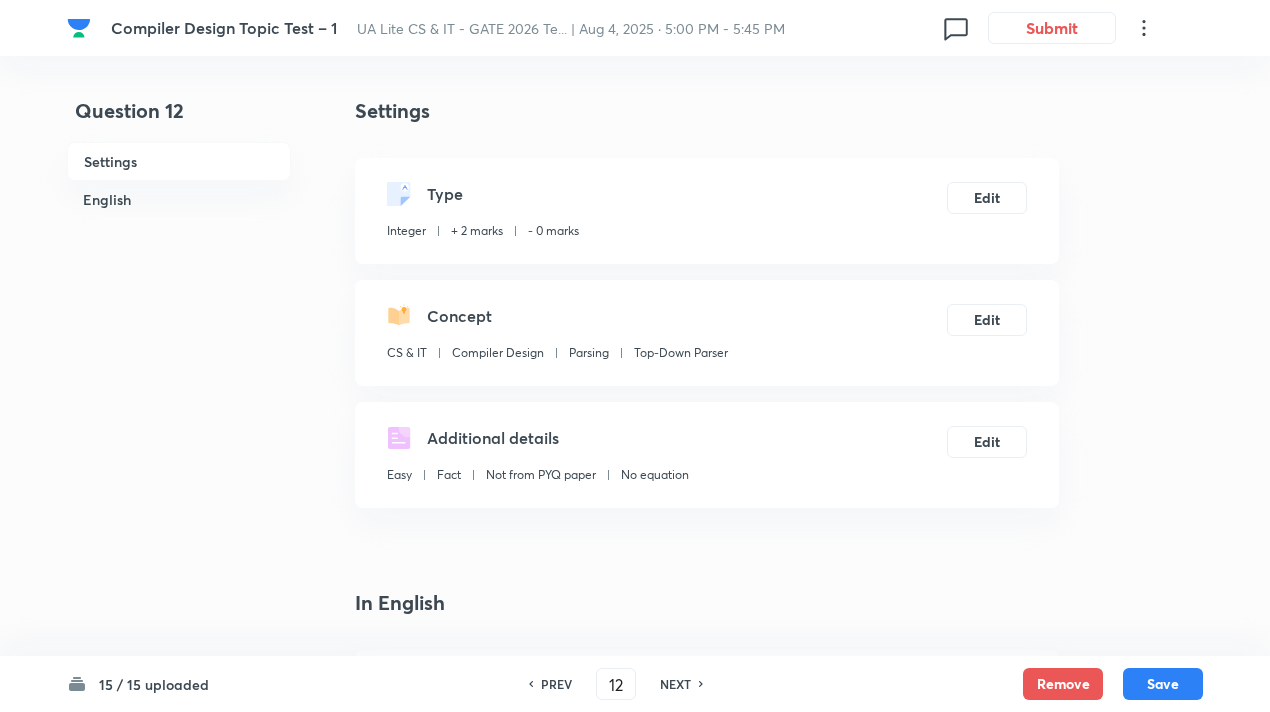click on "PREV" at bounding box center (556, 684) 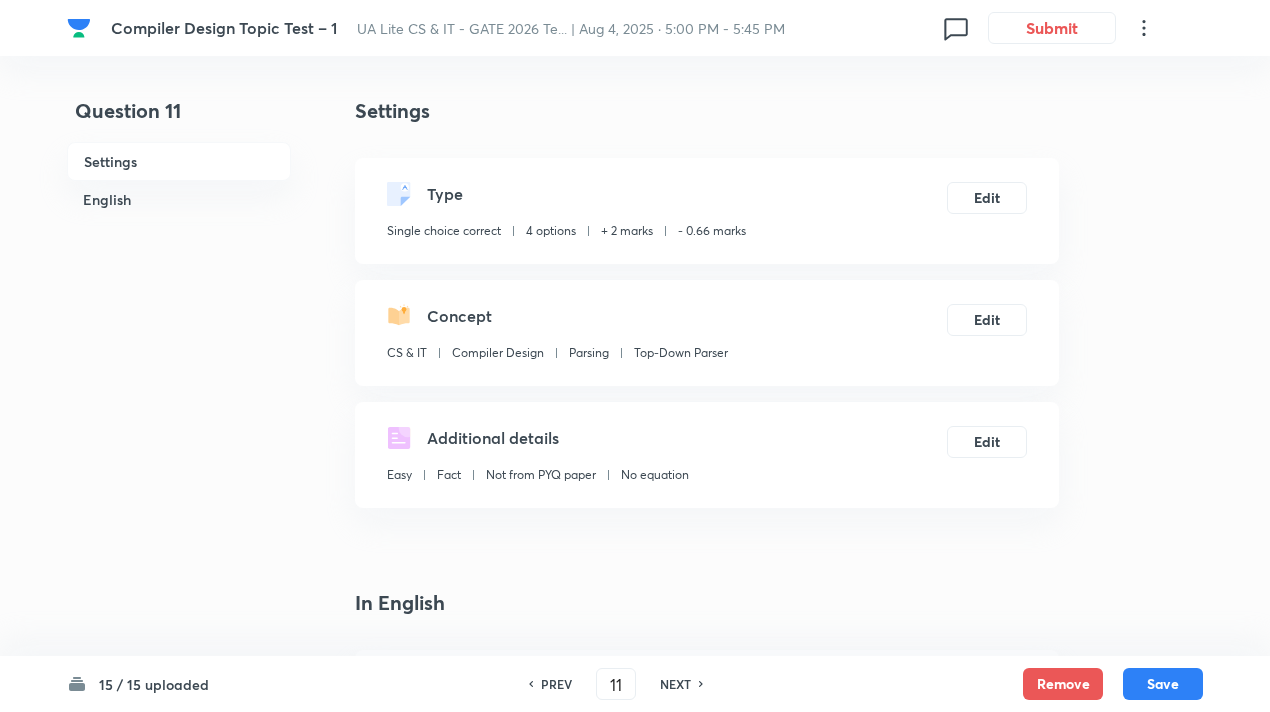 click on "PREV" at bounding box center (556, 684) 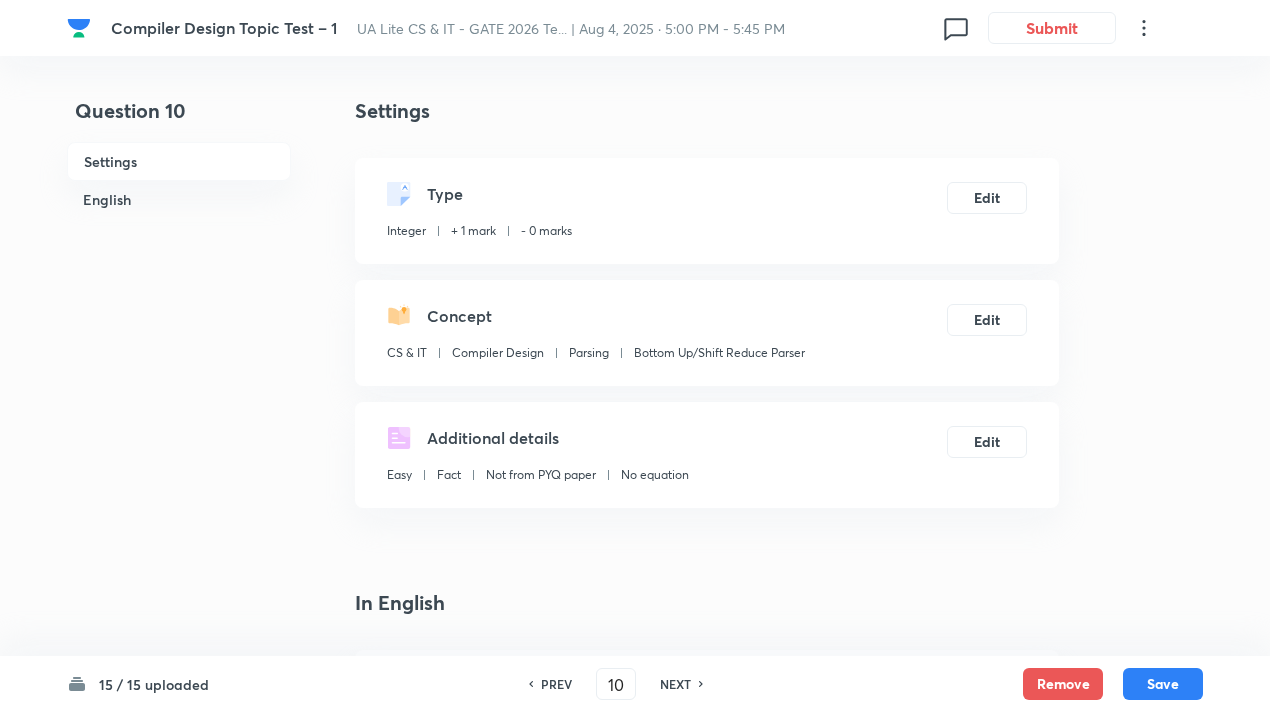 click on "PREV" at bounding box center [556, 684] 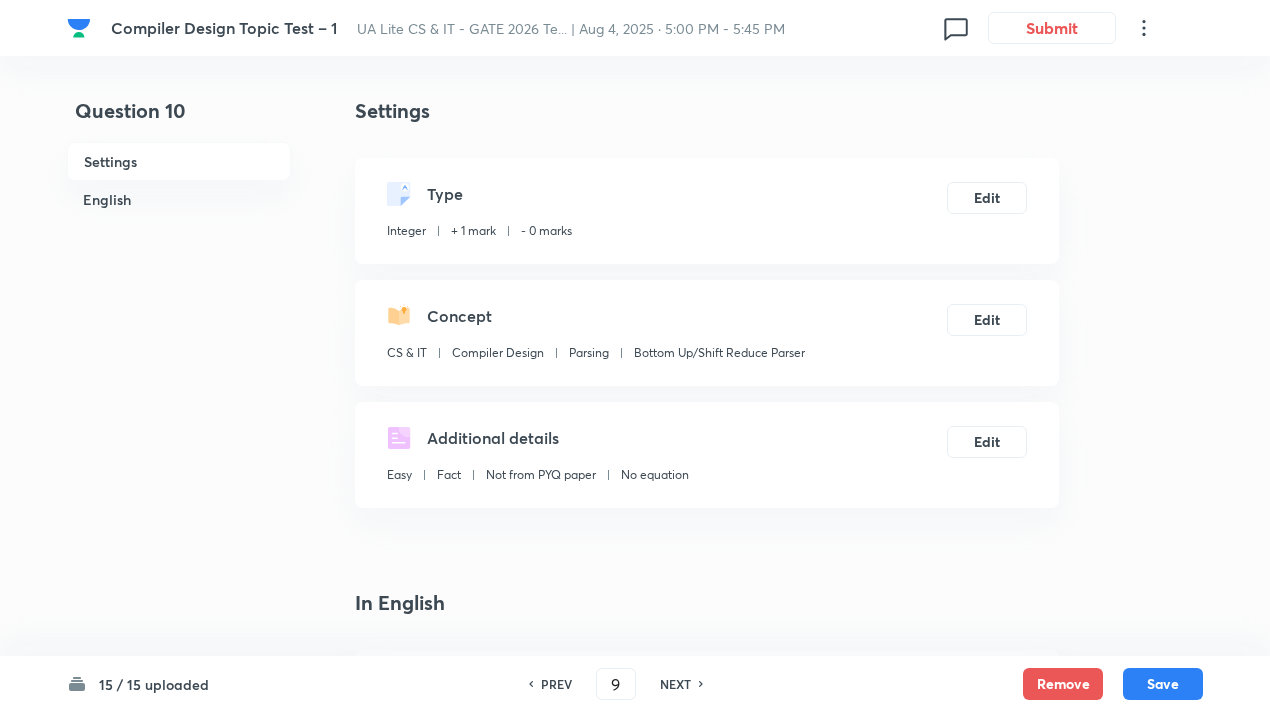 type on "3" 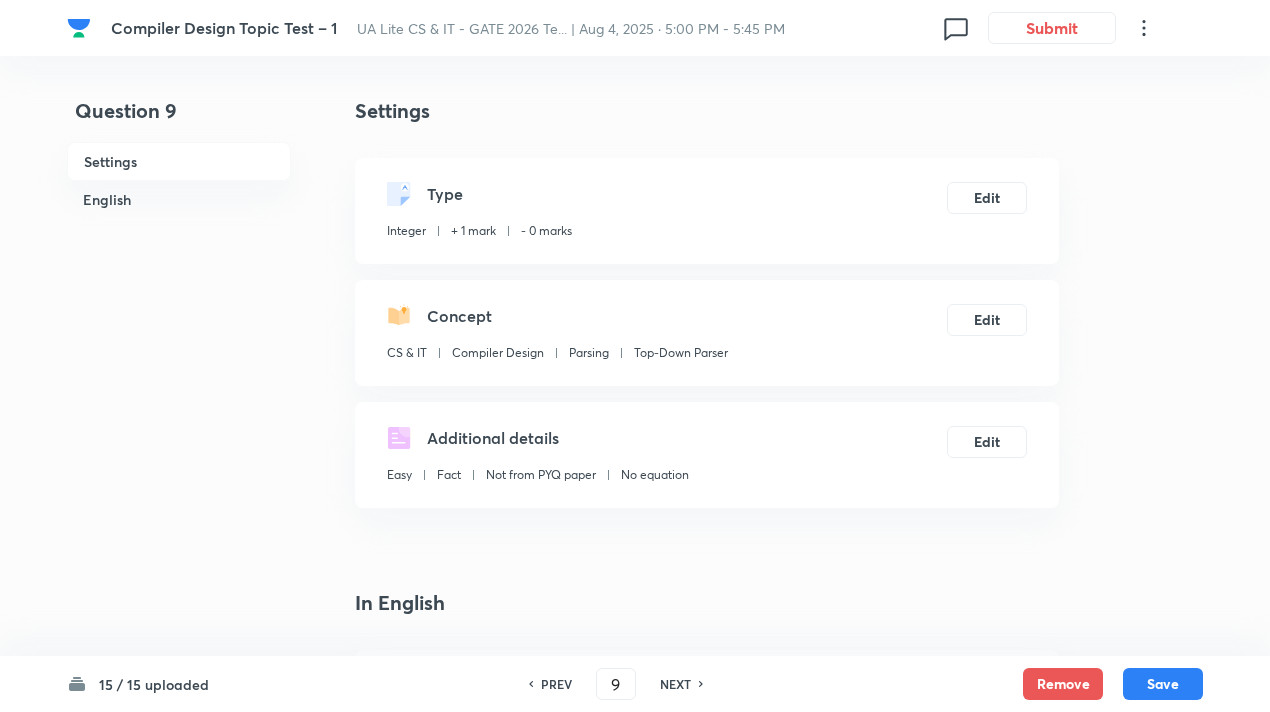 click on "PREV" at bounding box center (556, 684) 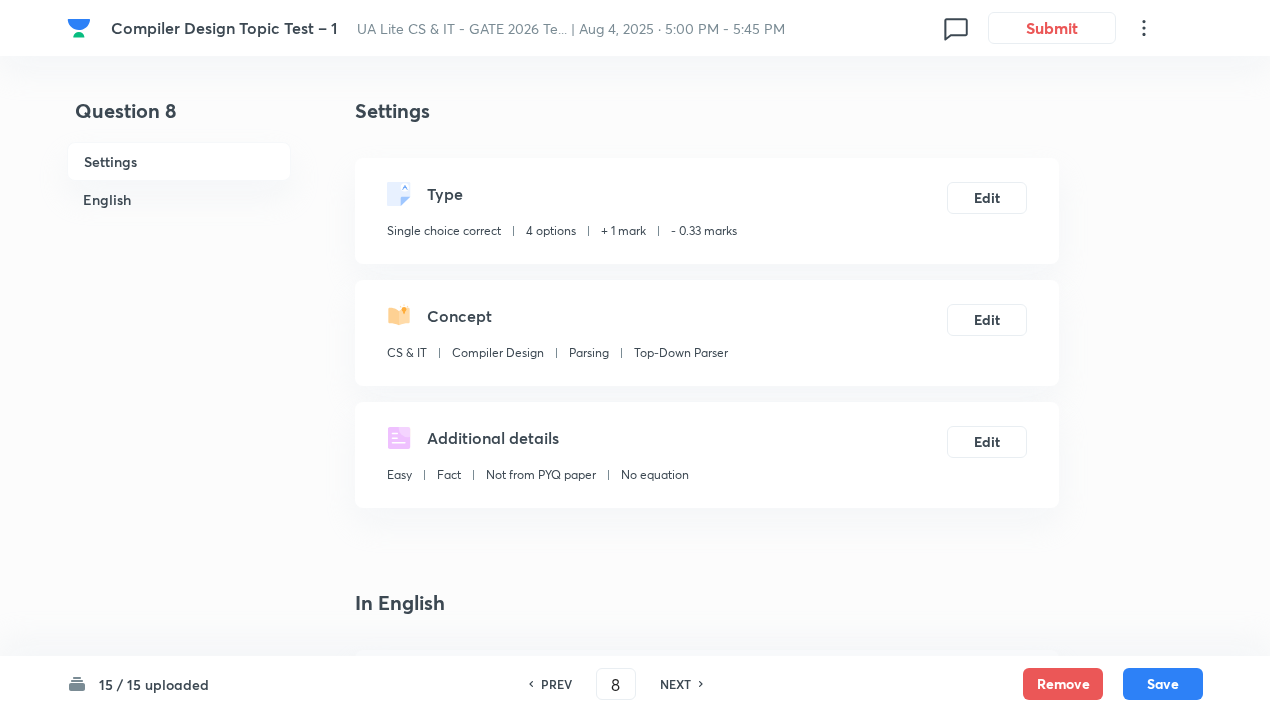 click on "PREV" at bounding box center (556, 684) 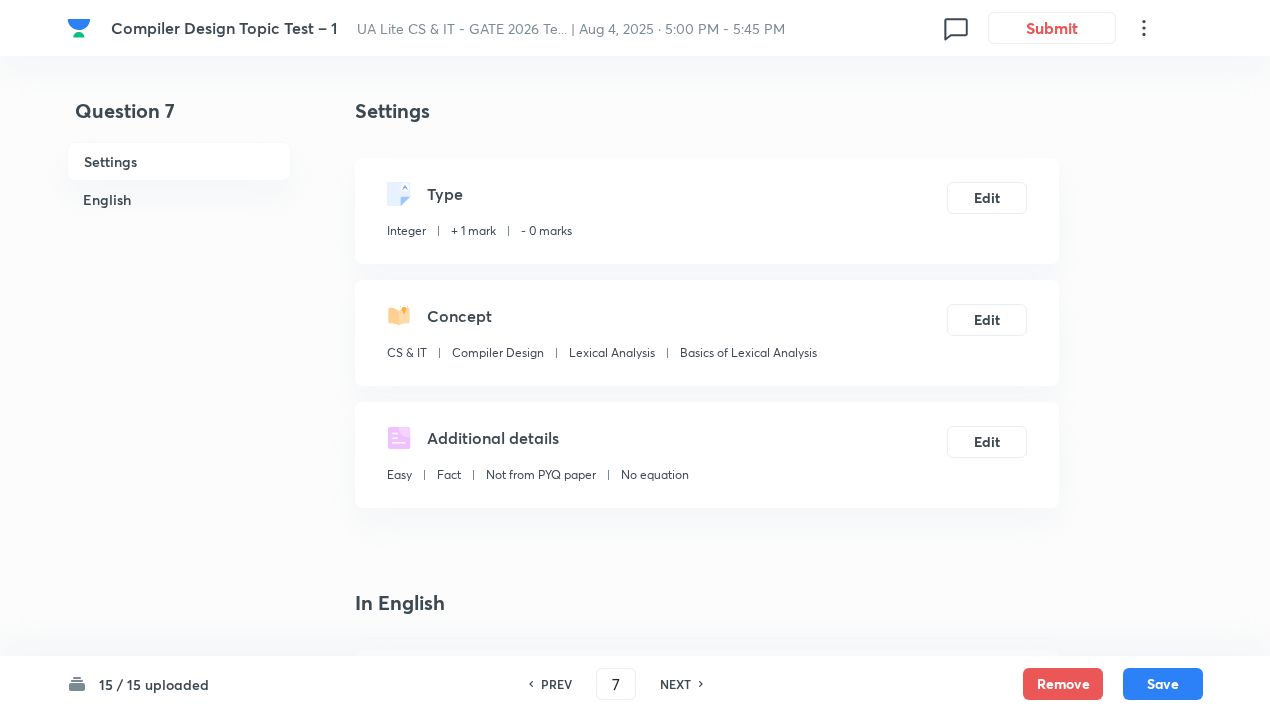click on "PREV" at bounding box center (556, 684) 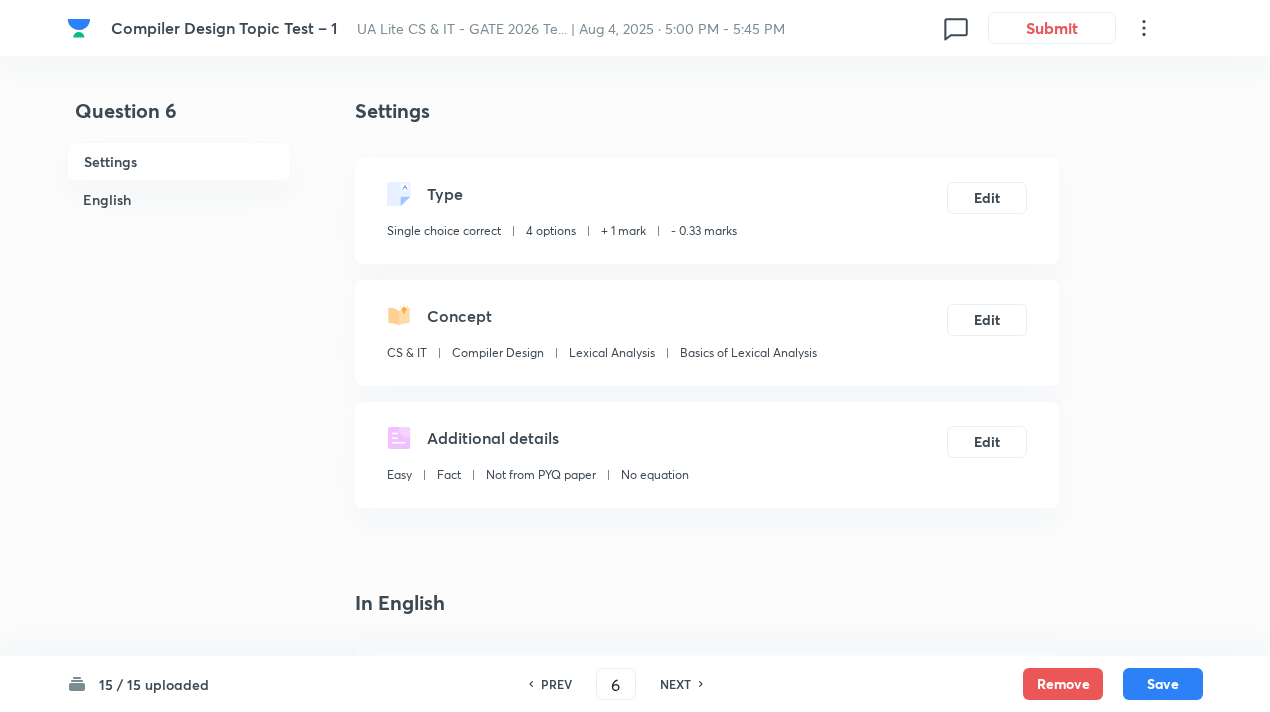click on "PREV" at bounding box center [556, 684] 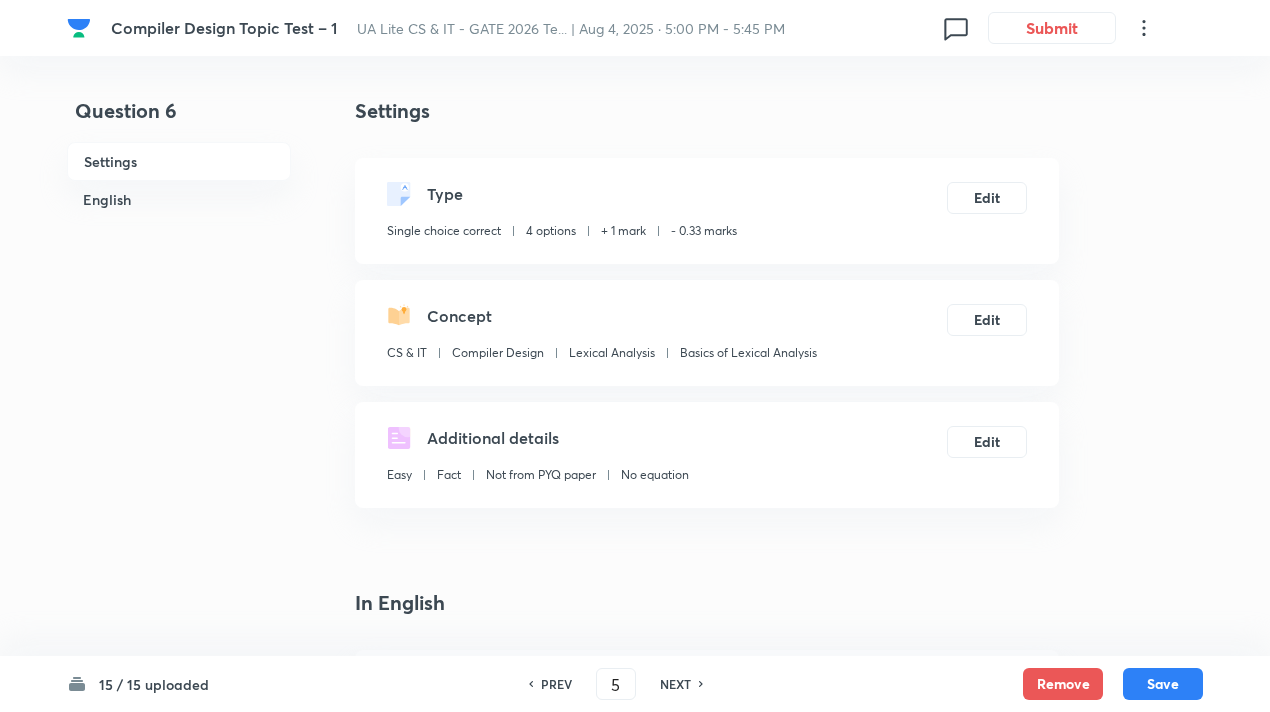 checkbox on "false" 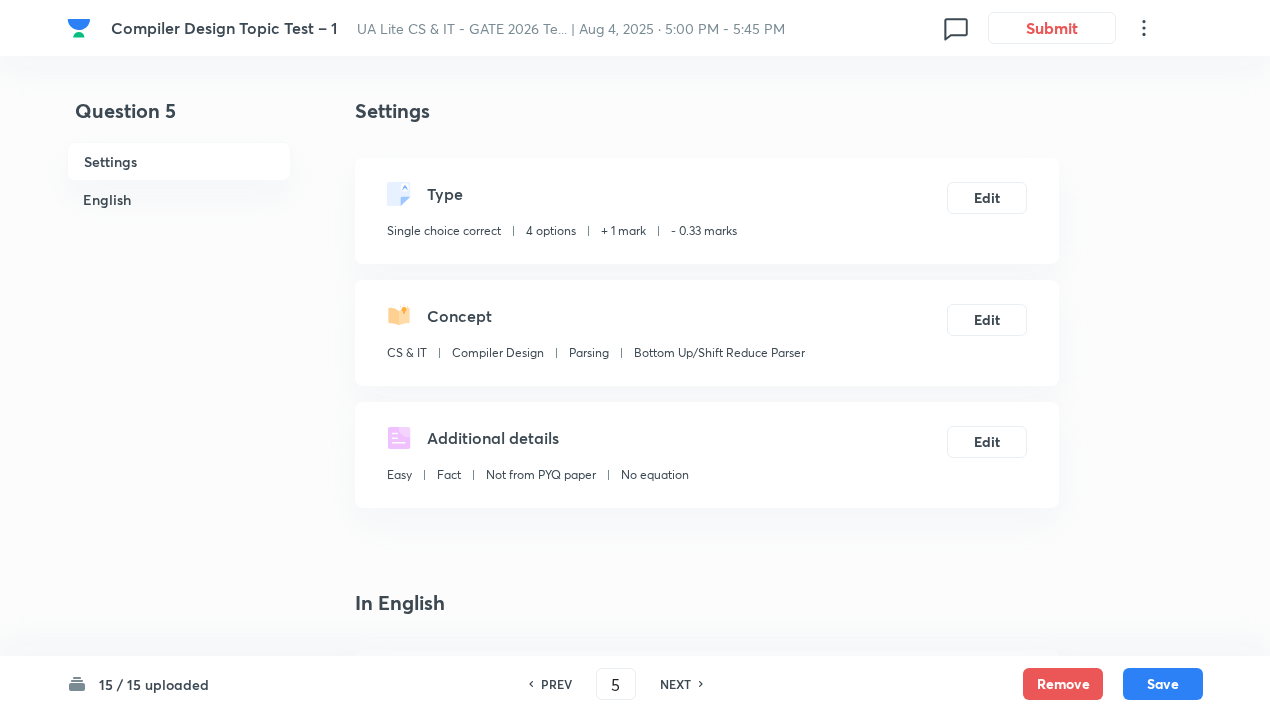 click on "PREV" at bounding box center [556, 684] 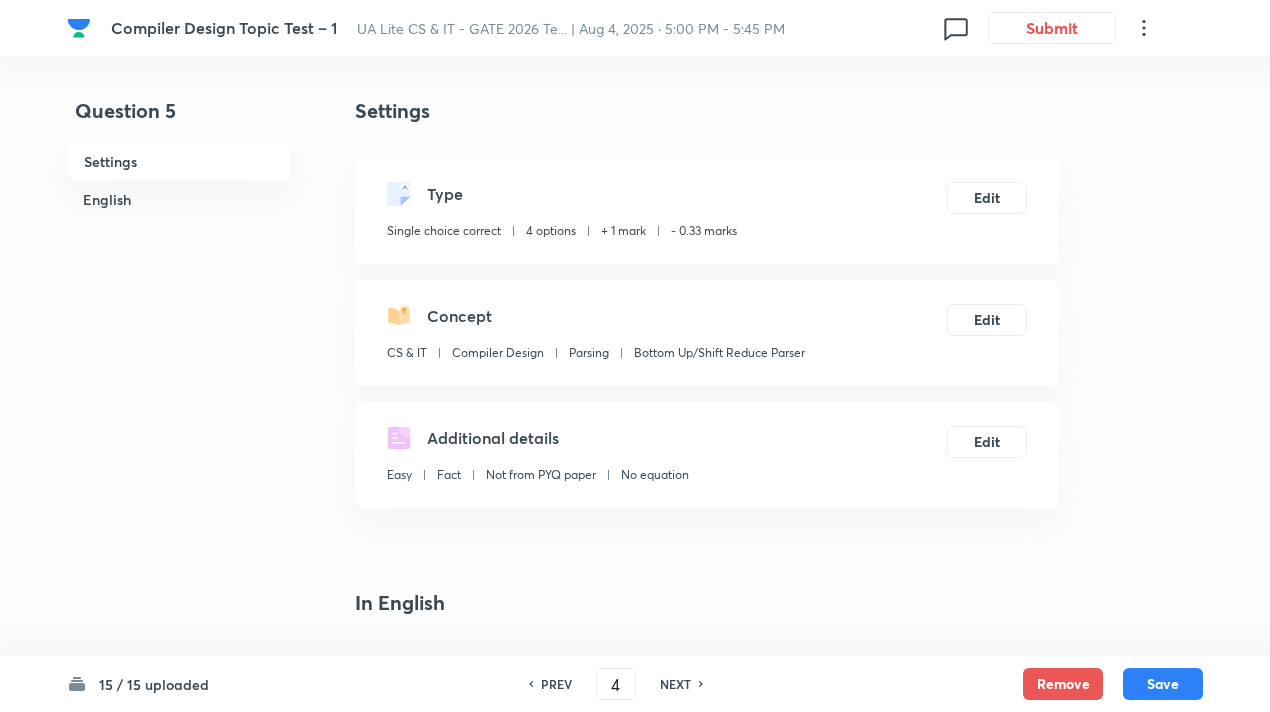 checkbox on "true" 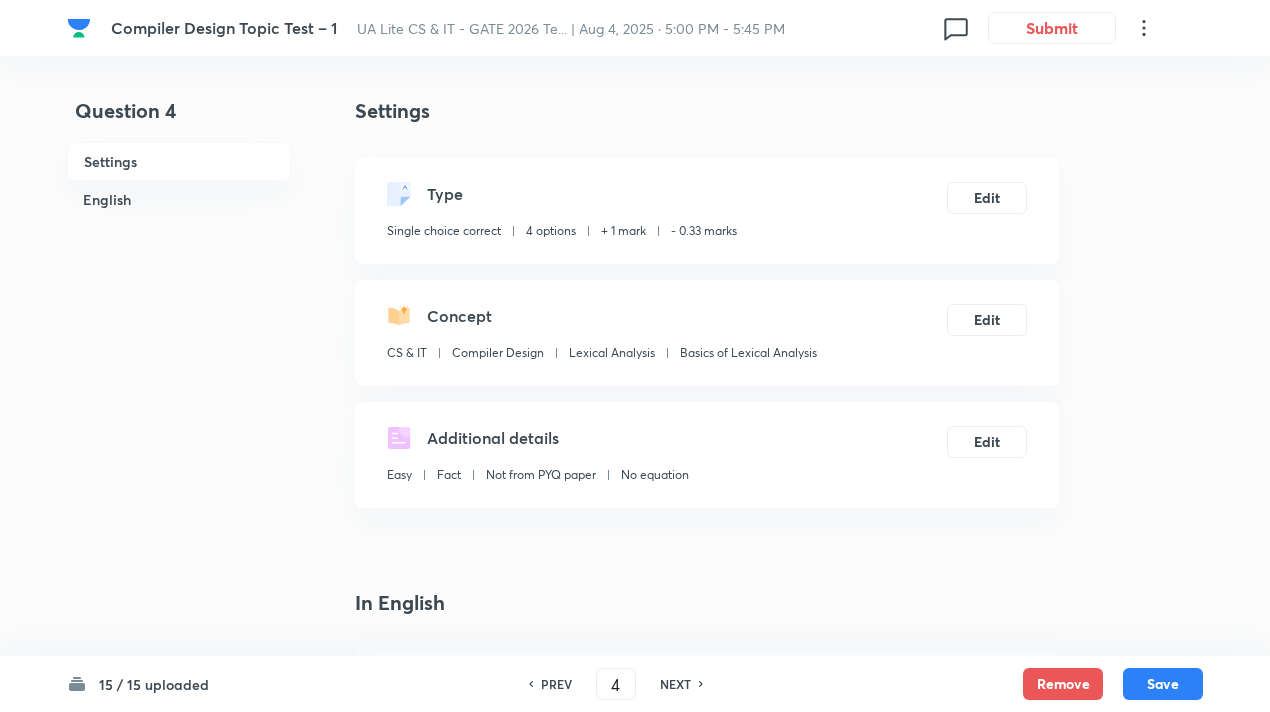 click on "PREV" at bounding box center (556, 684) 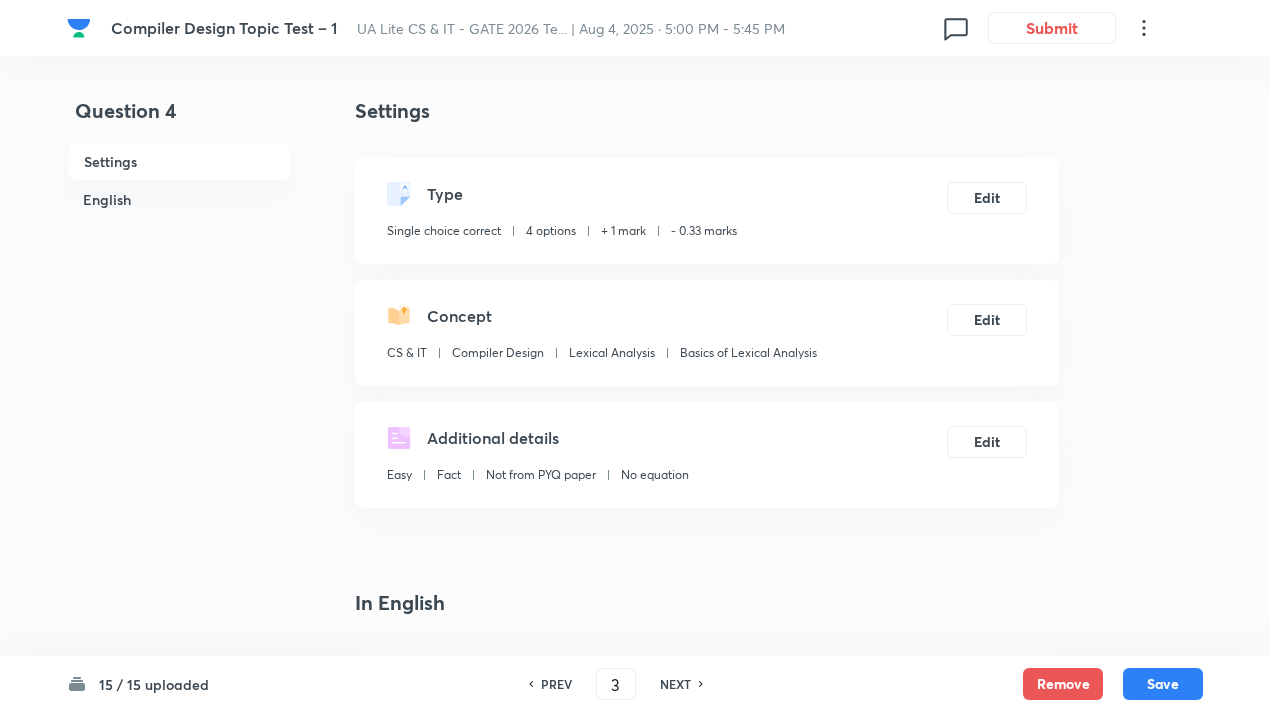 checkbox on "true" 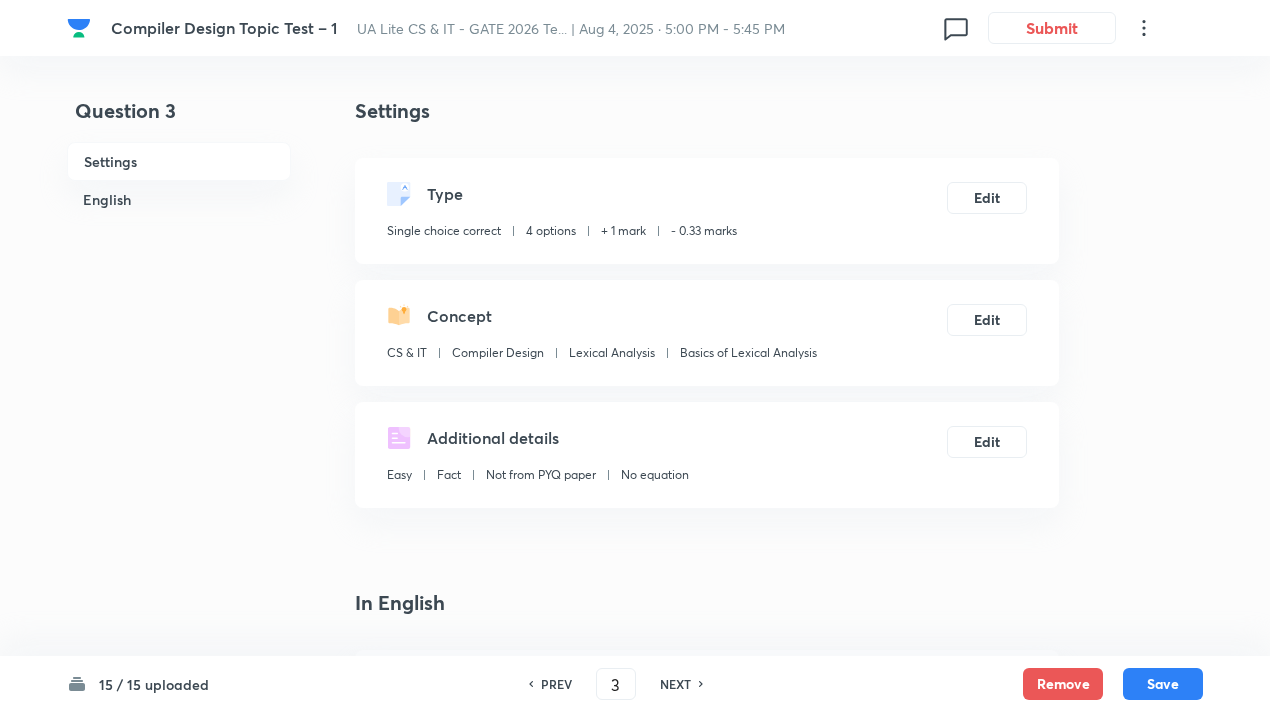 click on "PREV" at bounding box center [556, 684] 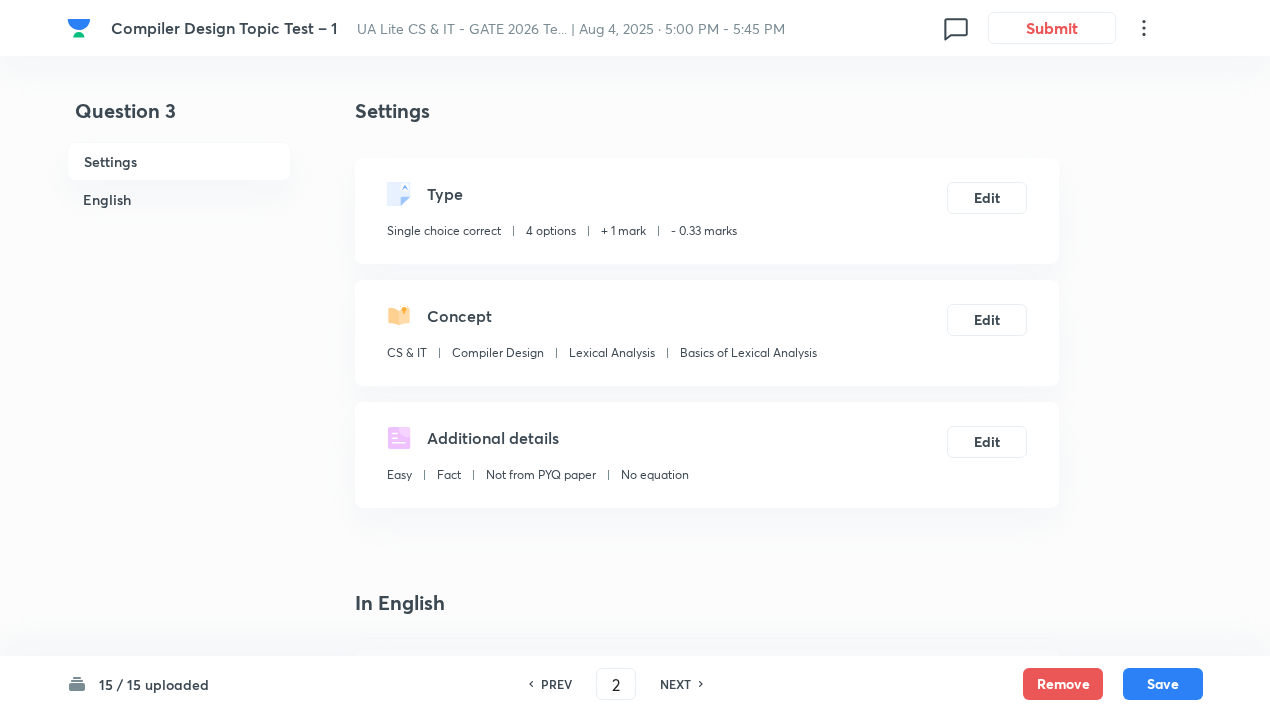 checkbox on "true" 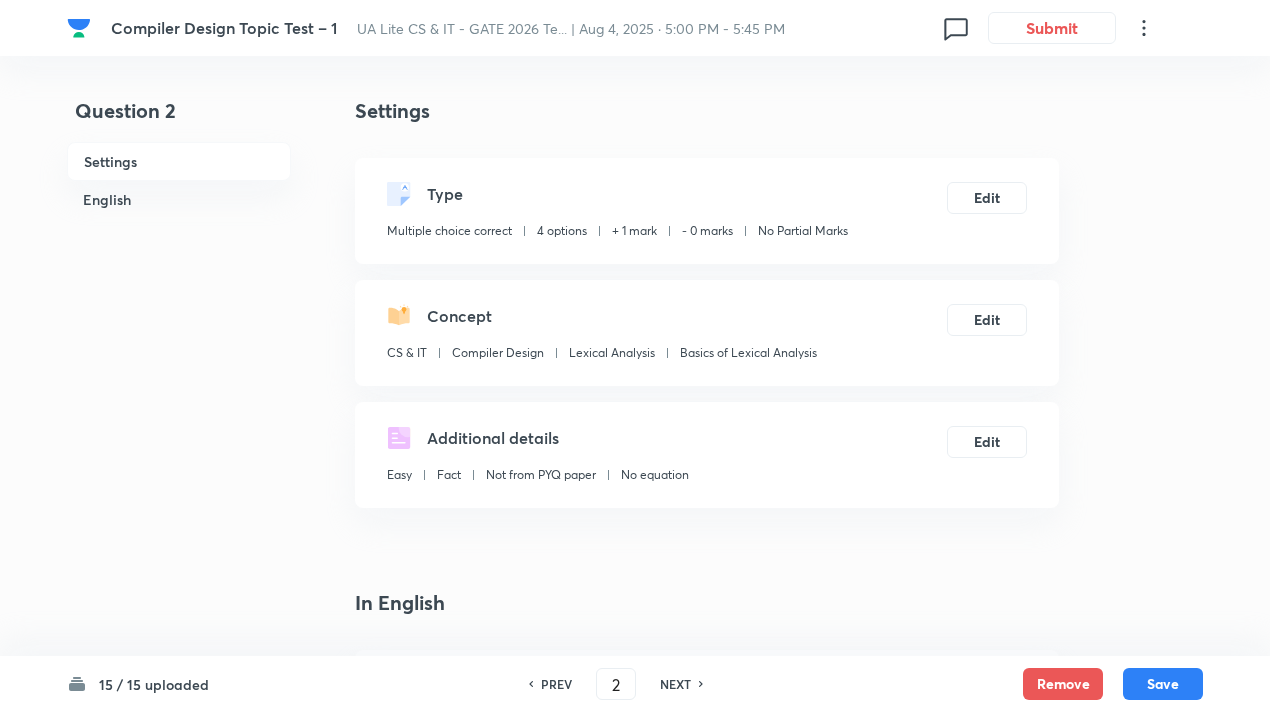 click on "PREV" at bounding box center [556, 684] 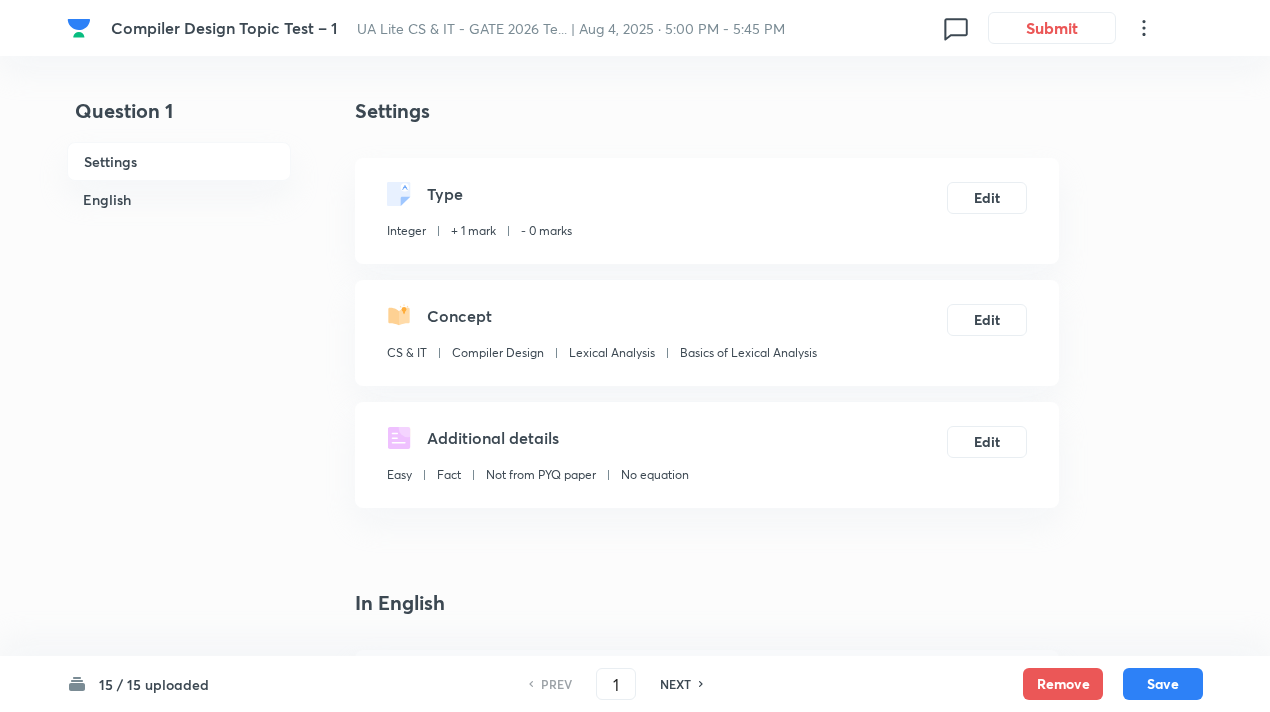click on "PREV" at bounding box center (556, 684) 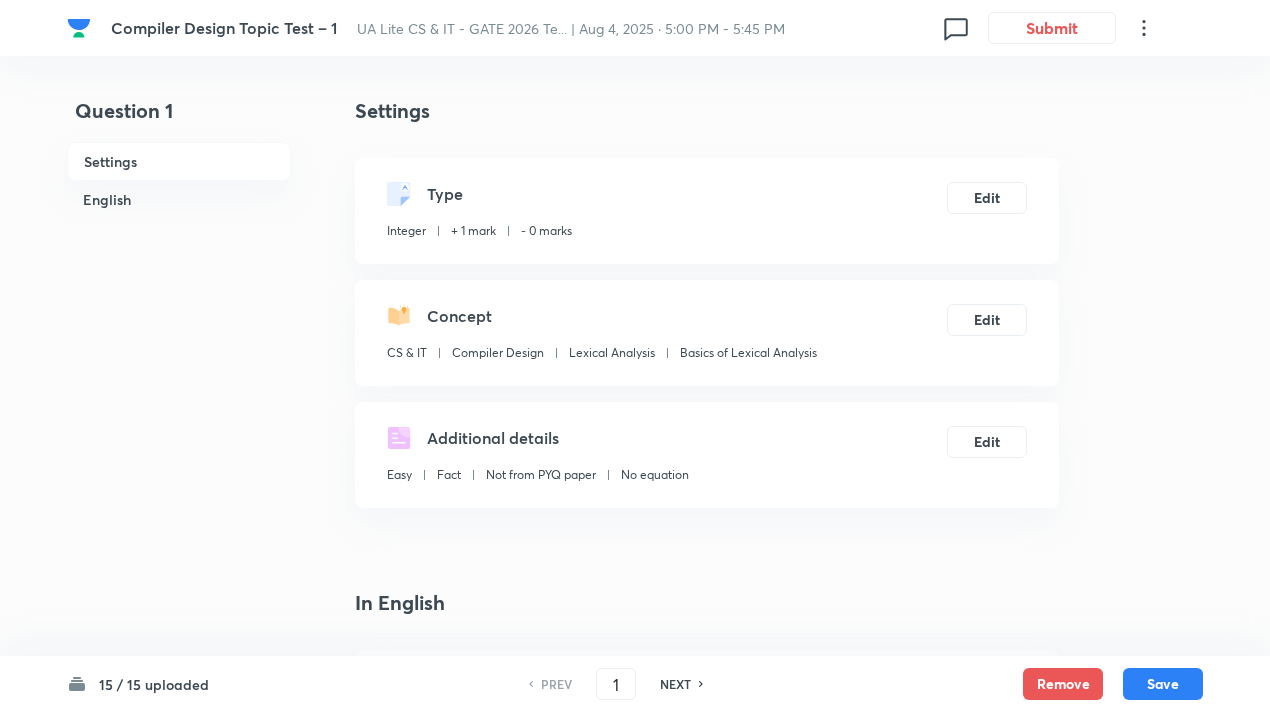 click on "PREV" at bounding box center (556, 684) 